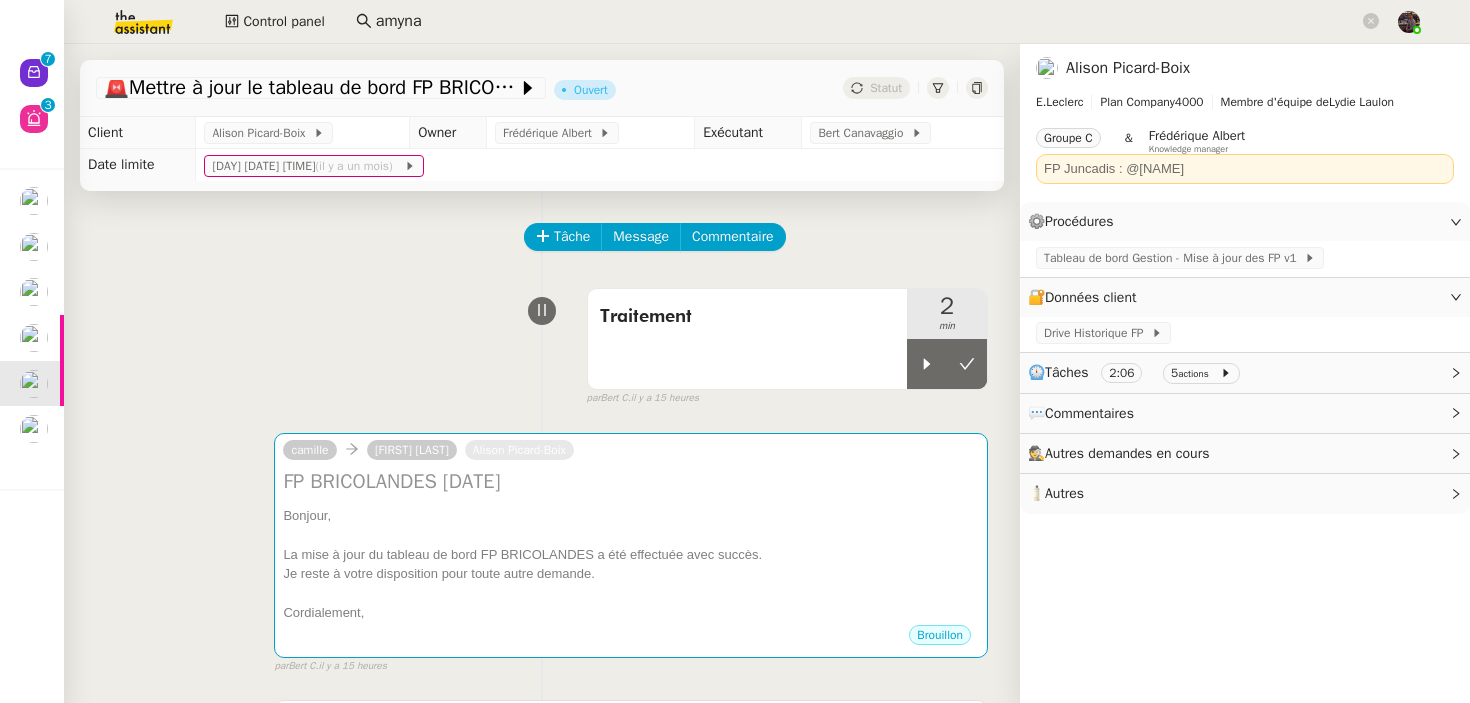 scroll, scrollTop: 0, scrollLeft: 0, axis: both 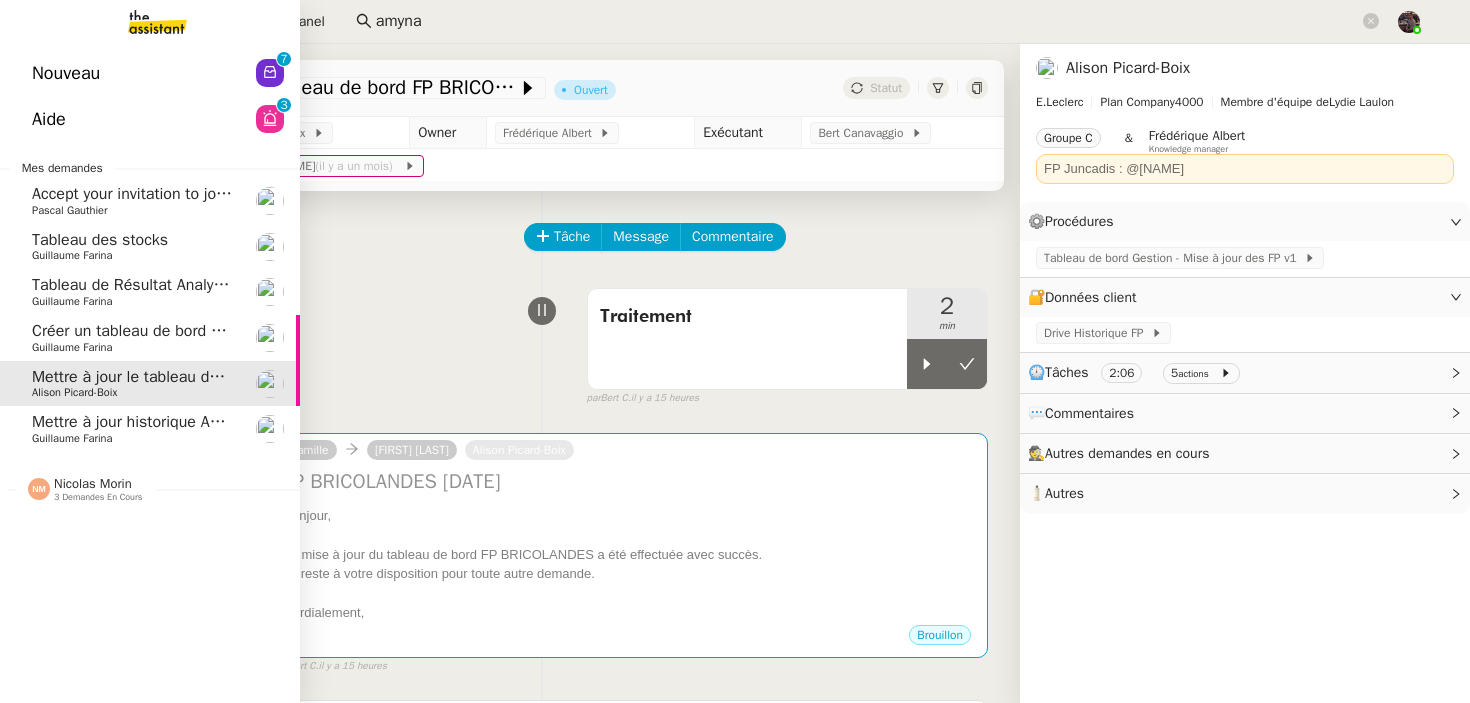 click at bounding box center (141, 22) 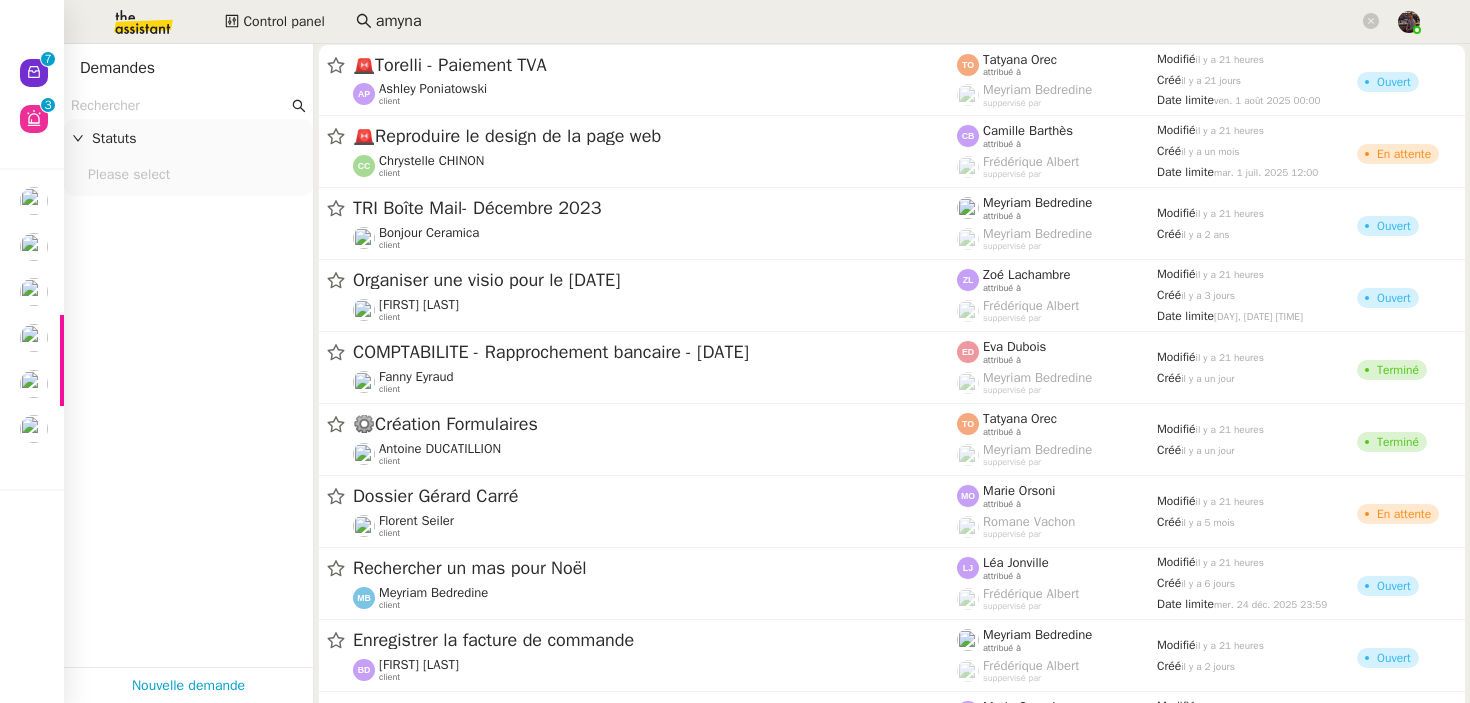 click 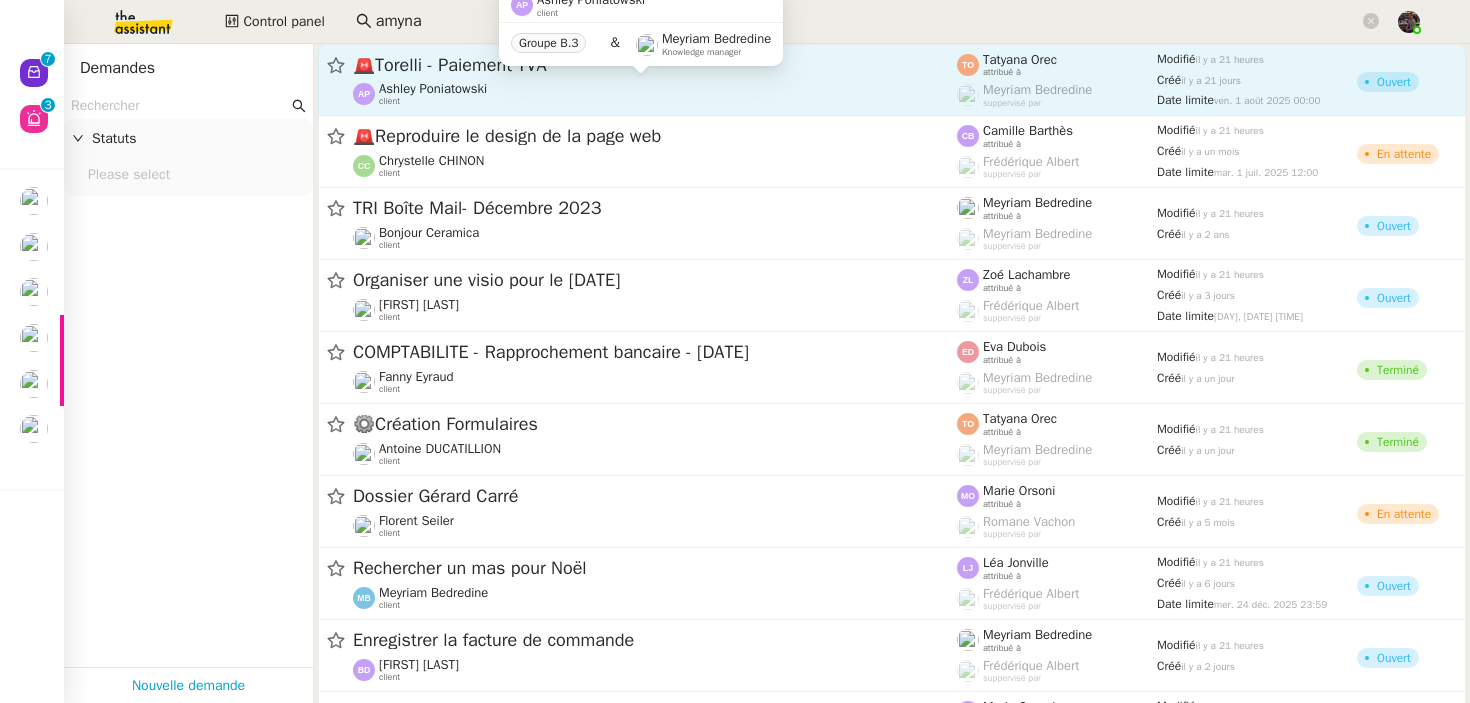click on "Ashley Poniatowski" 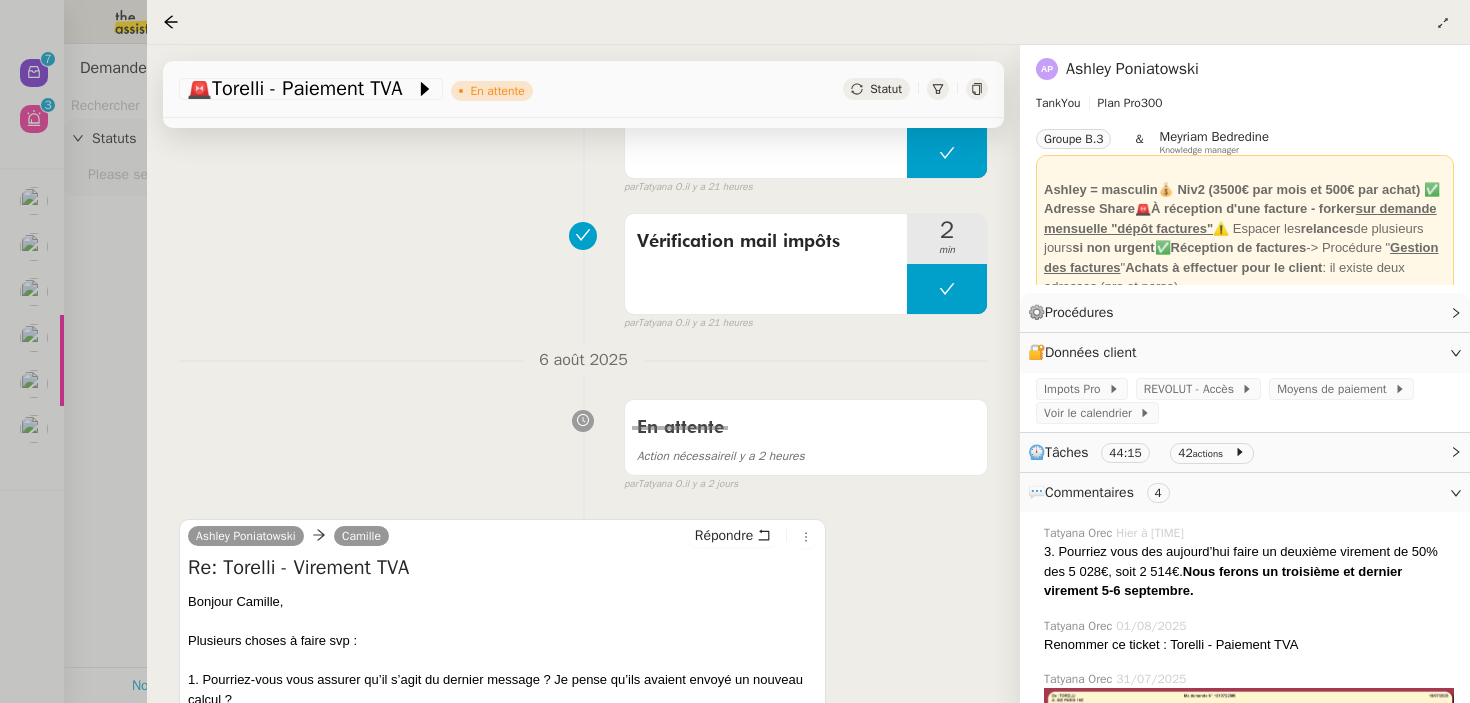 scroll, scrollTop: 3441, scrollLeft: 0, axis: vertical 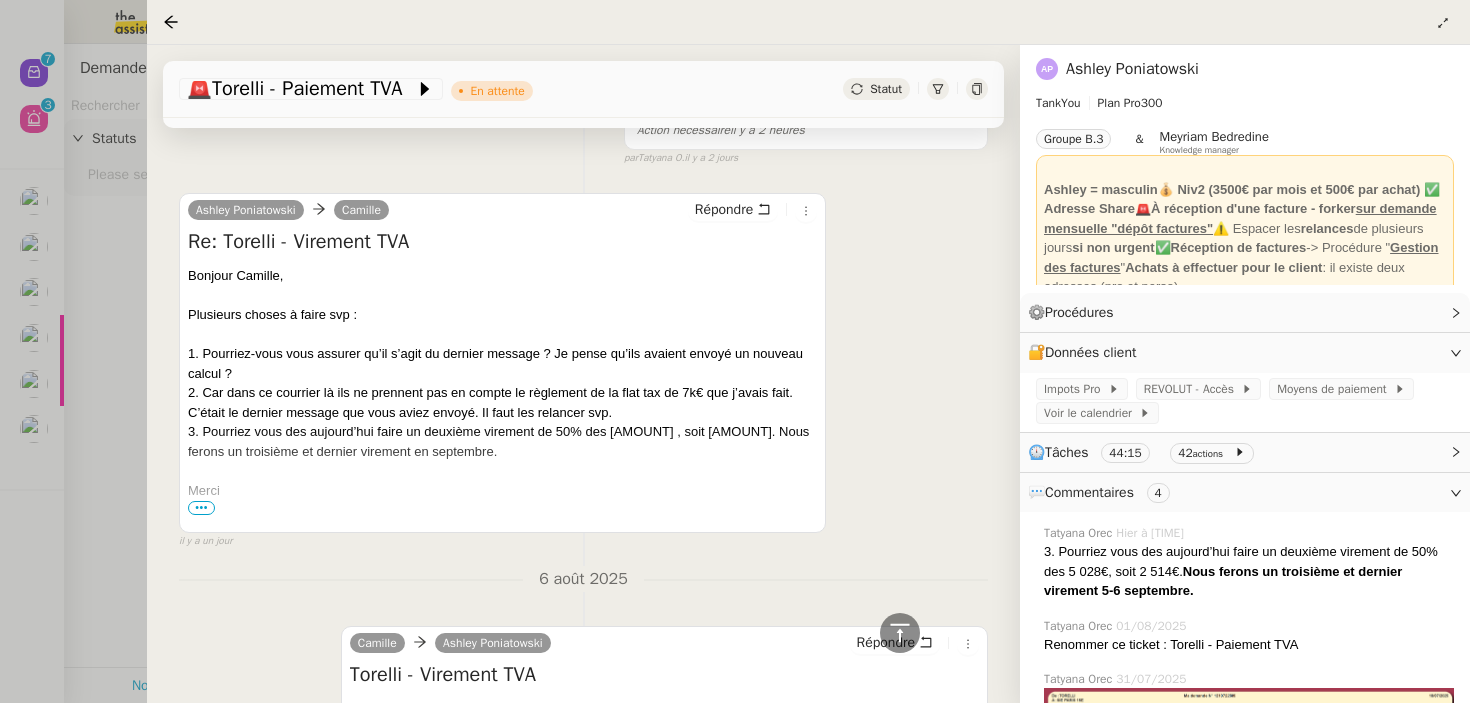 click at bounding box center [735, 351] 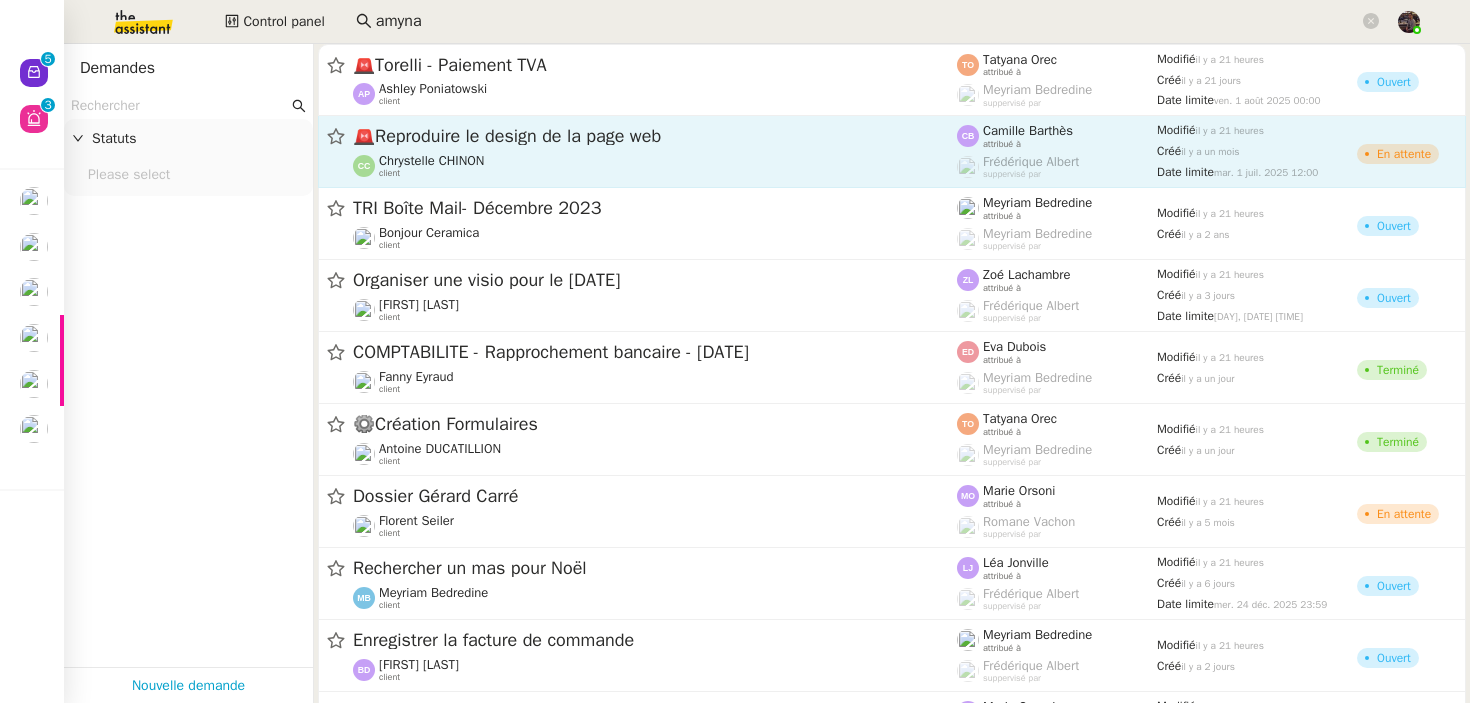 click on "🚨   Reproduire le design de la page web" 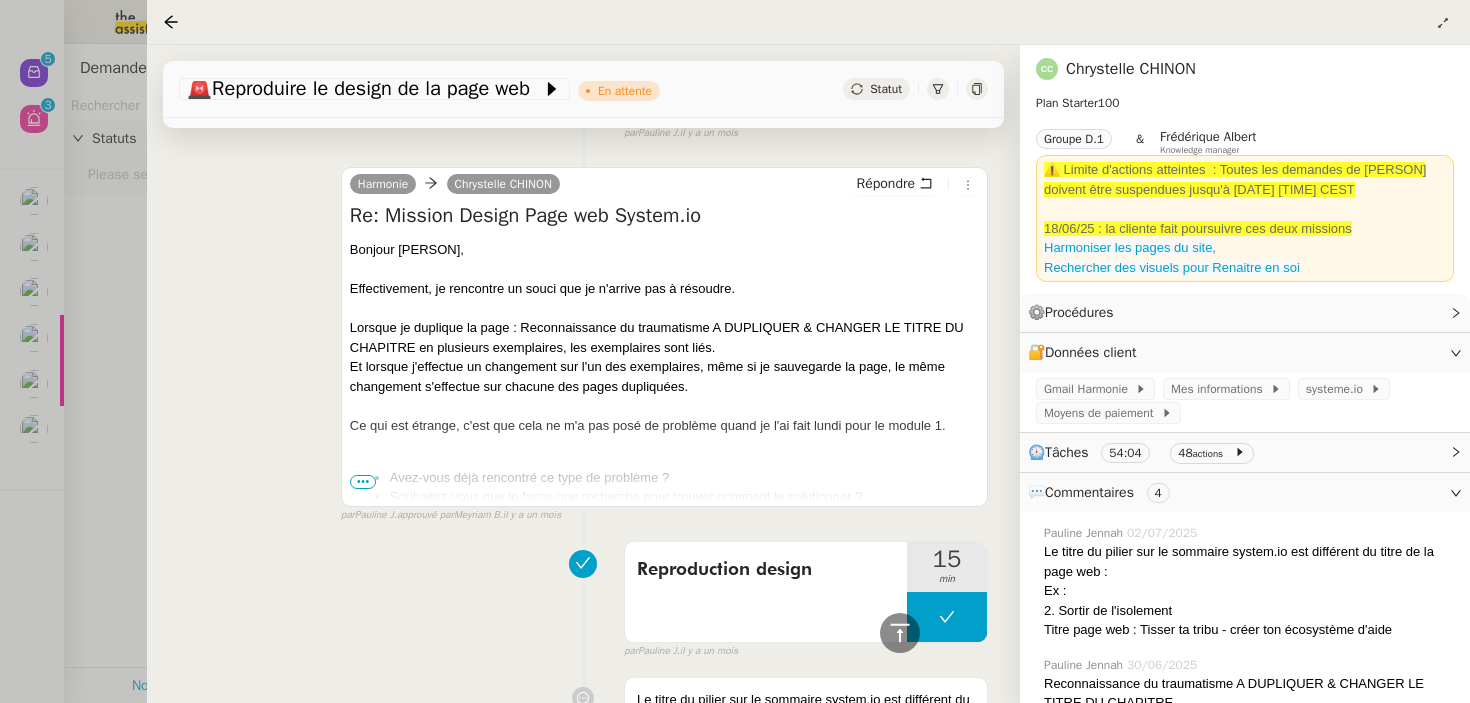scroll, scrollTop: 6483, scrollLeft: 0, axis: vertical 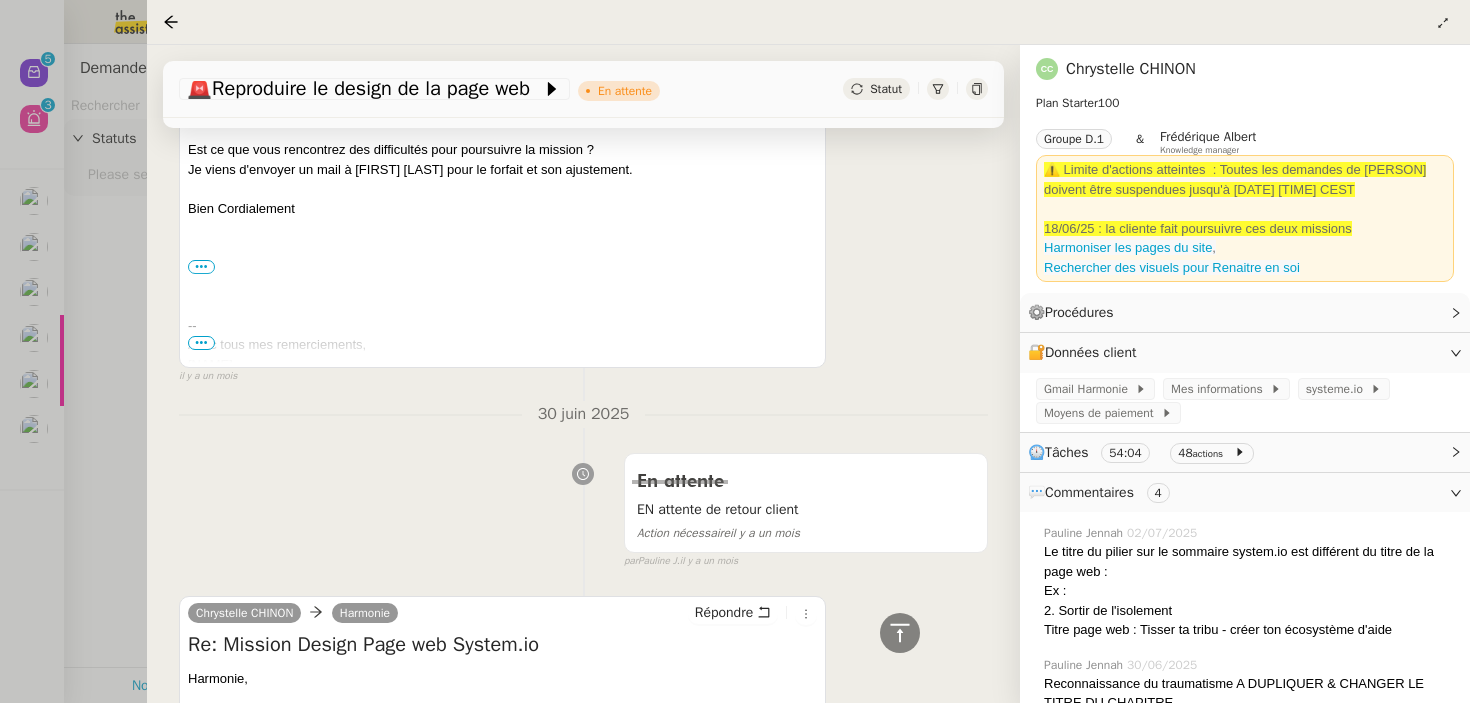 click at bounding box center (735, 351) 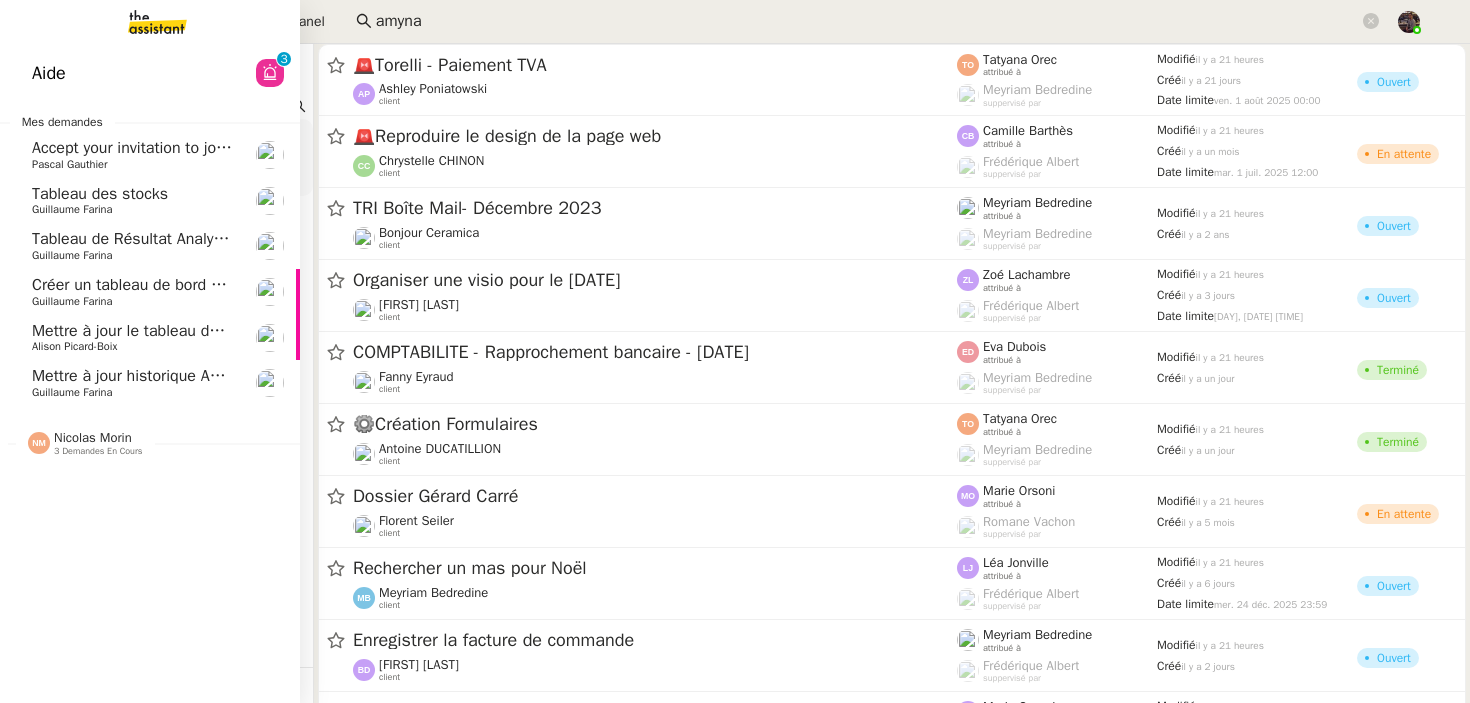 click on "Mettre à jour historique Abaco Exercice 2024 - 2025" 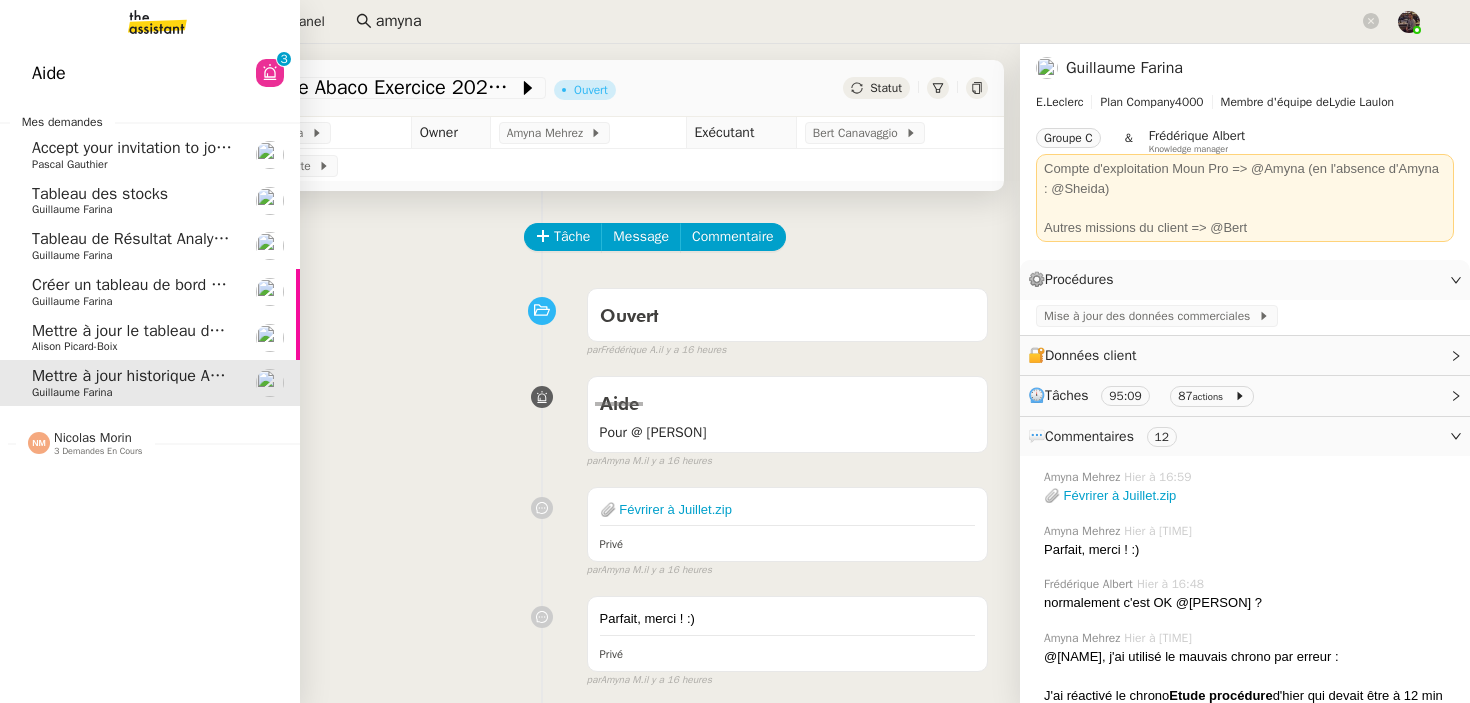 click on "Alison Picard-Boix" 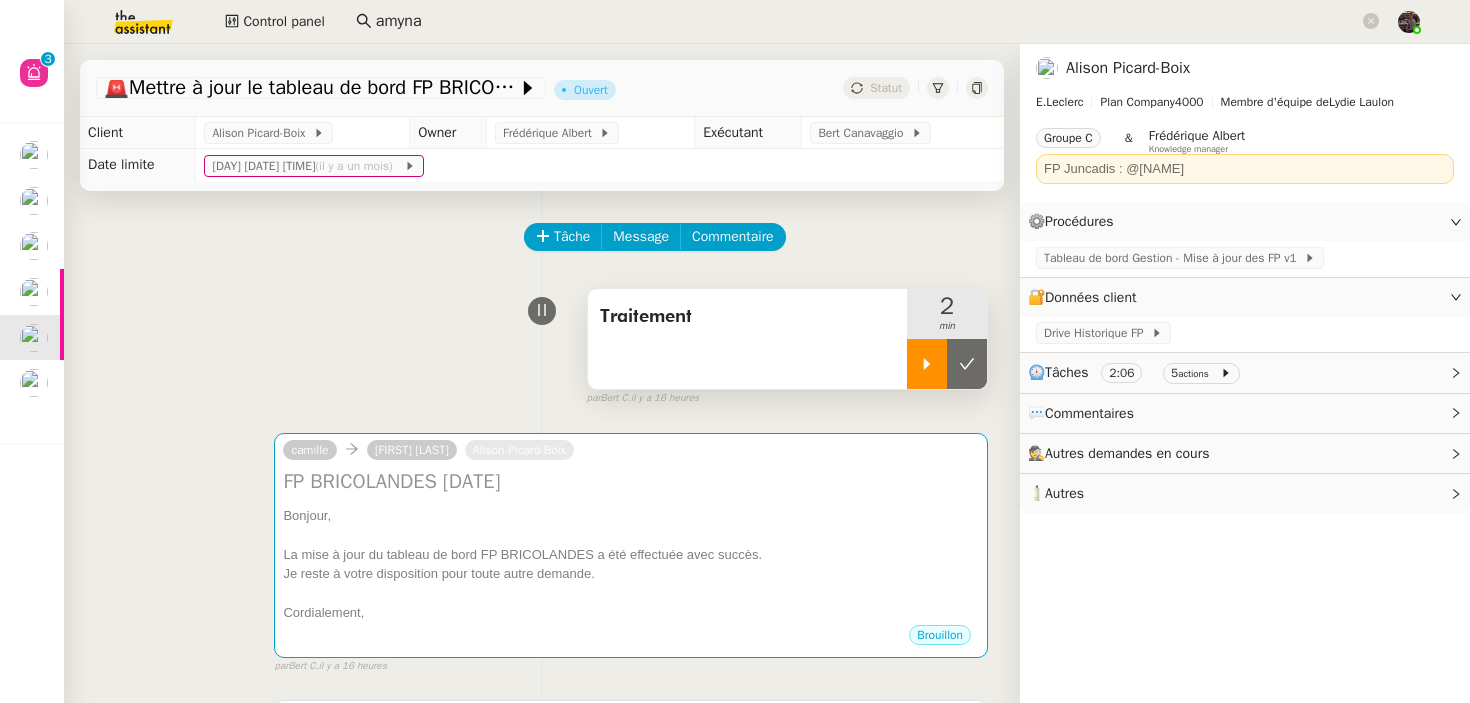 click at bounding box center (927, 364) 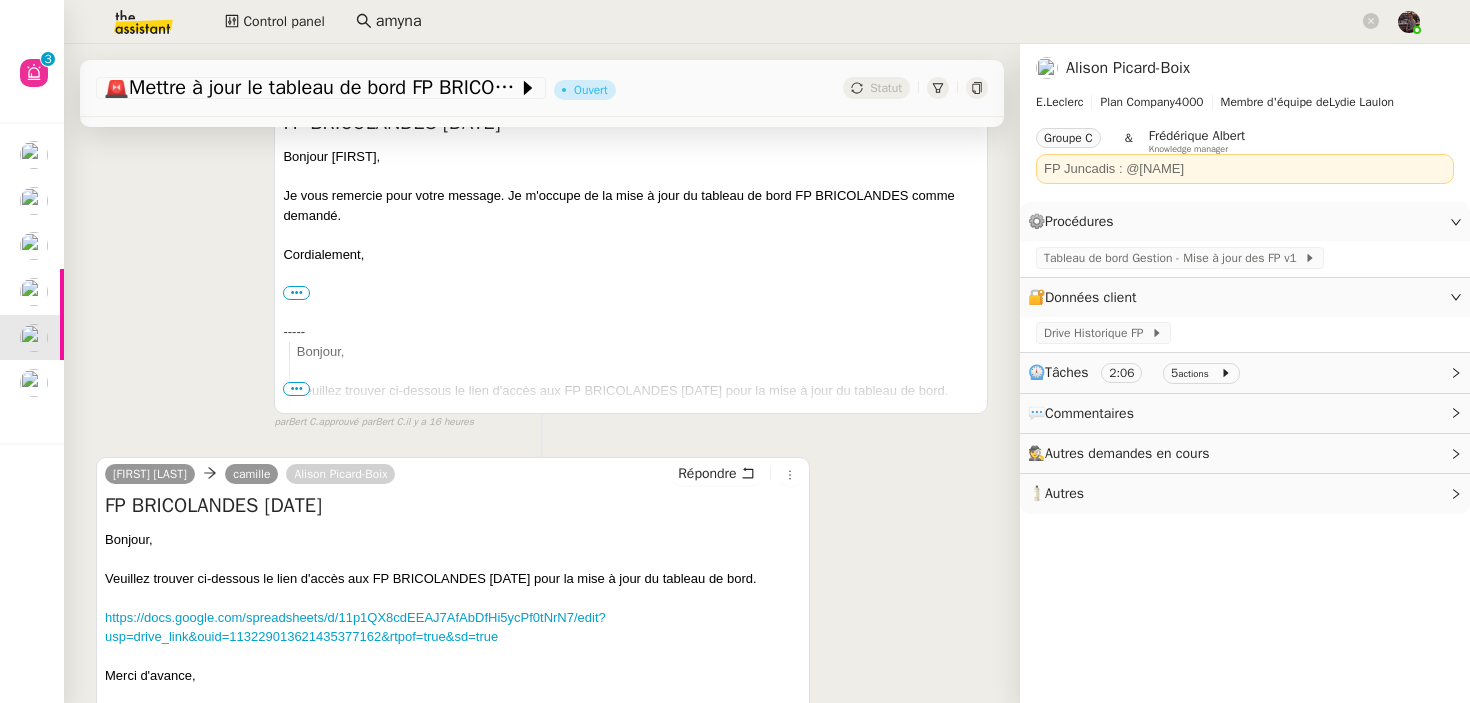 scroll, scrollTop: 804, scrollLeft: 0, axis: vertical 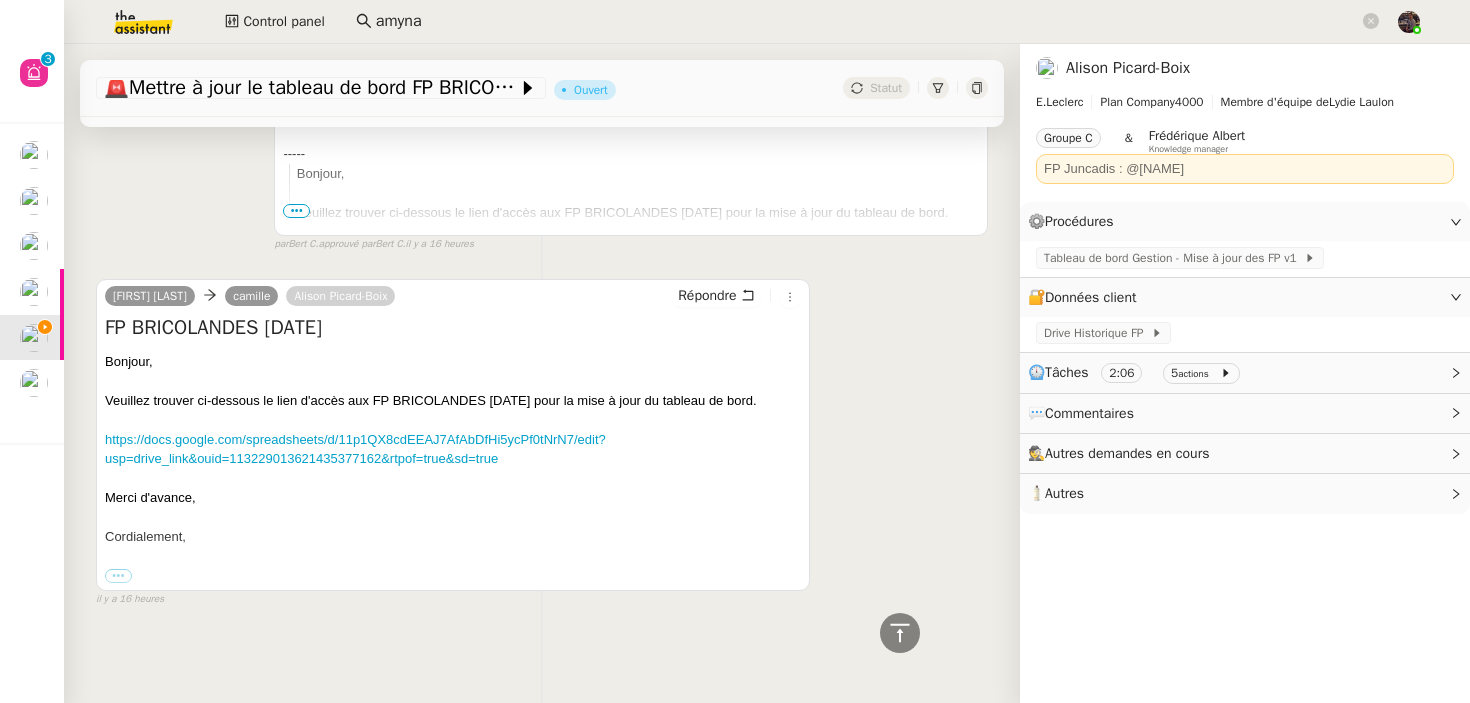click on "🚨   Mettre à jour le tableau de bord FP BRICOLANDES         Ouvert     Statut     Client  [NAME]        Owner  [NAME]        Exécutant  [NAME]        Date limite   mar. 8 juil. 2025 14:25  (il y a un mois)          Tâche Message Commentaire Veuillez patienter une erreur s'est produite 👌👌👌 message envoyé ✌️✌️✌️ Veuillez d'abord attribuer un client Une erreur s'est produite, veuillez réessayer  Traitement     2 min false par   [NAME]   il y a 16 heures 👌👌👌 message envoyé ✌️✌️✌️ une erreur s'est produite 👌👌👌 message envoyé ✌️✌️✌️ Votre message va être revu ✌️✌️✌️ une erreur s'est produite La taille des fichiers doit être de 10Mb au maximum.  camille      [NAME]   [NAME]  FP BRICOLANDES 07/2025
Bonjour, La mise à jour du tableau de bord FP BRICOLANDES a été effectuée avec succès. Je reste à votre disposition pour toute autre demande. •••" 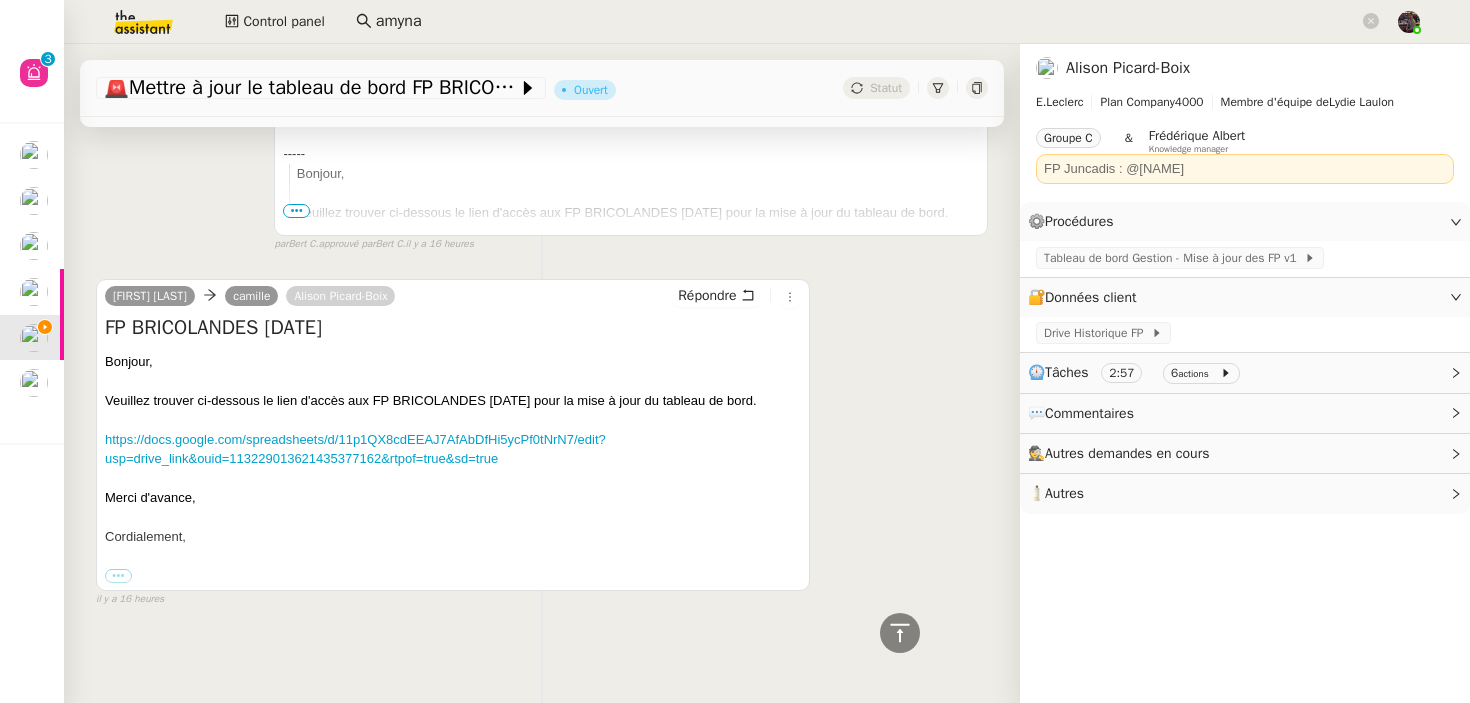 scroll, scrollTop: 0, scrollLeft: 0, axis: both 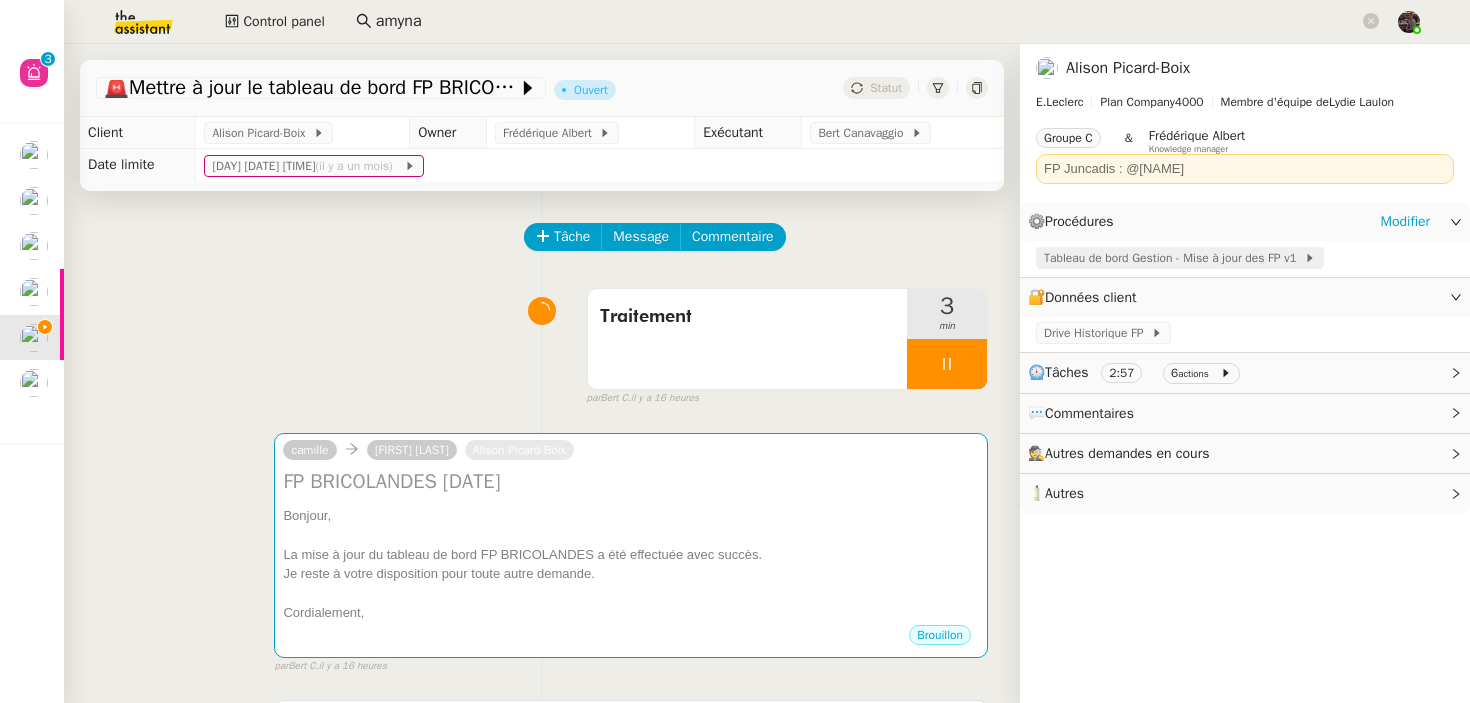 click on "Tableau de bord Gestion - Mise à jour des FP v1" 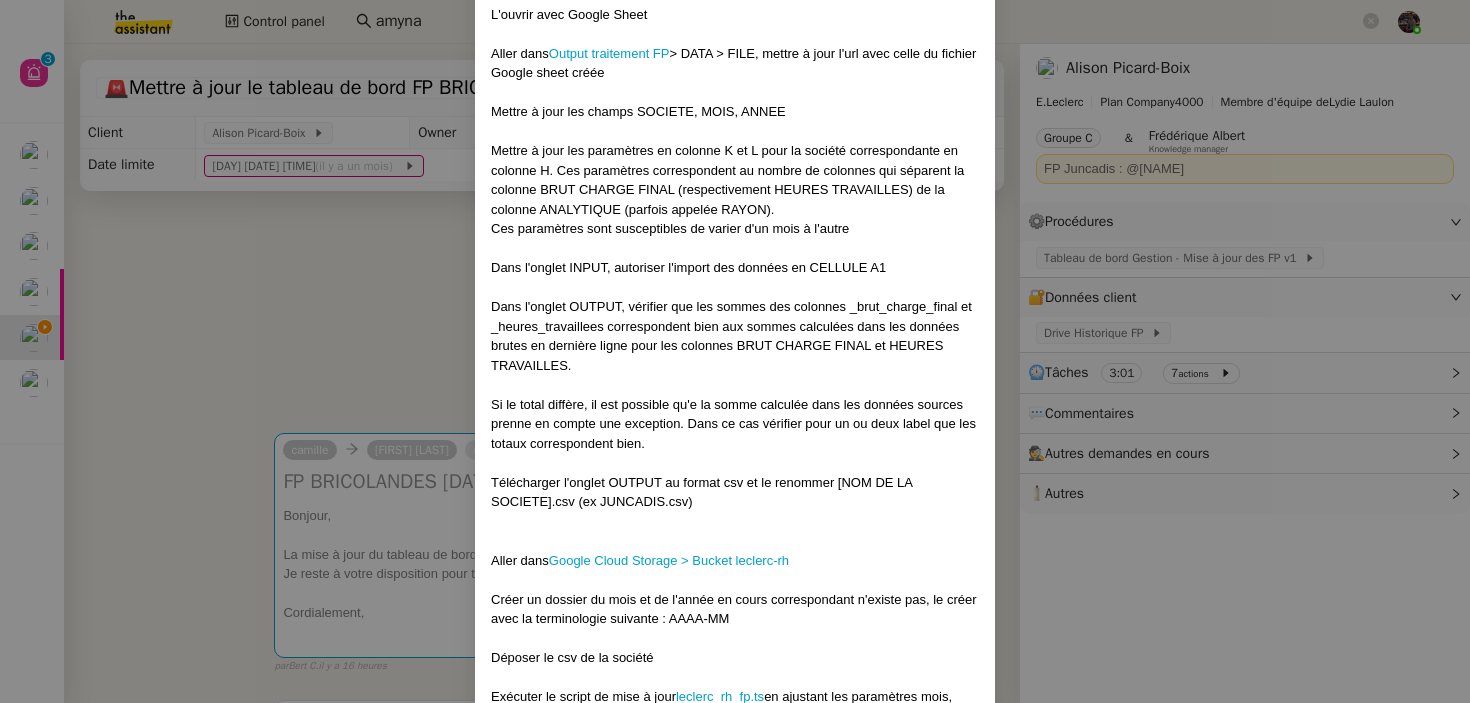 scroll, scrollTop: 485, scrollLeft: 0, axis: vertical 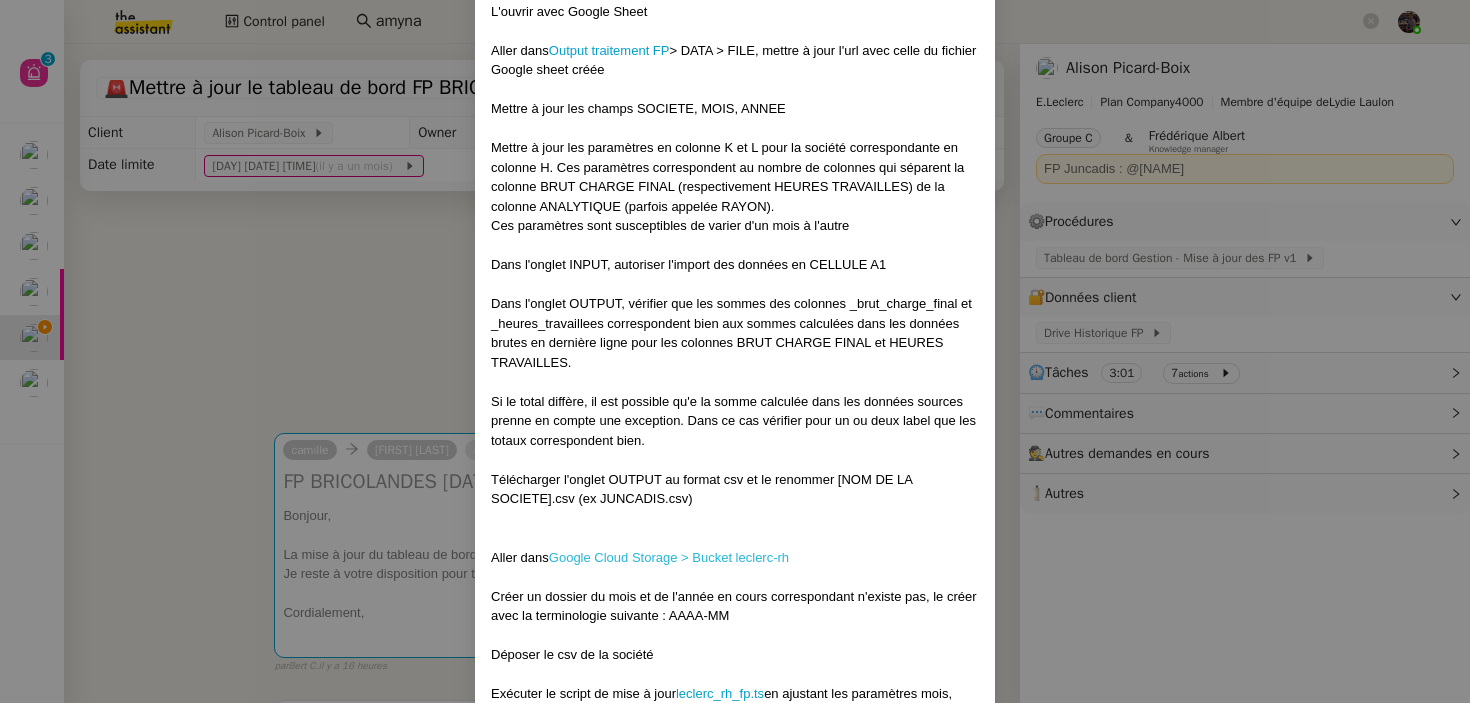 click on "Google Cloud Storage > Bucket leclerc-rh" at bounding box center (669, 557) 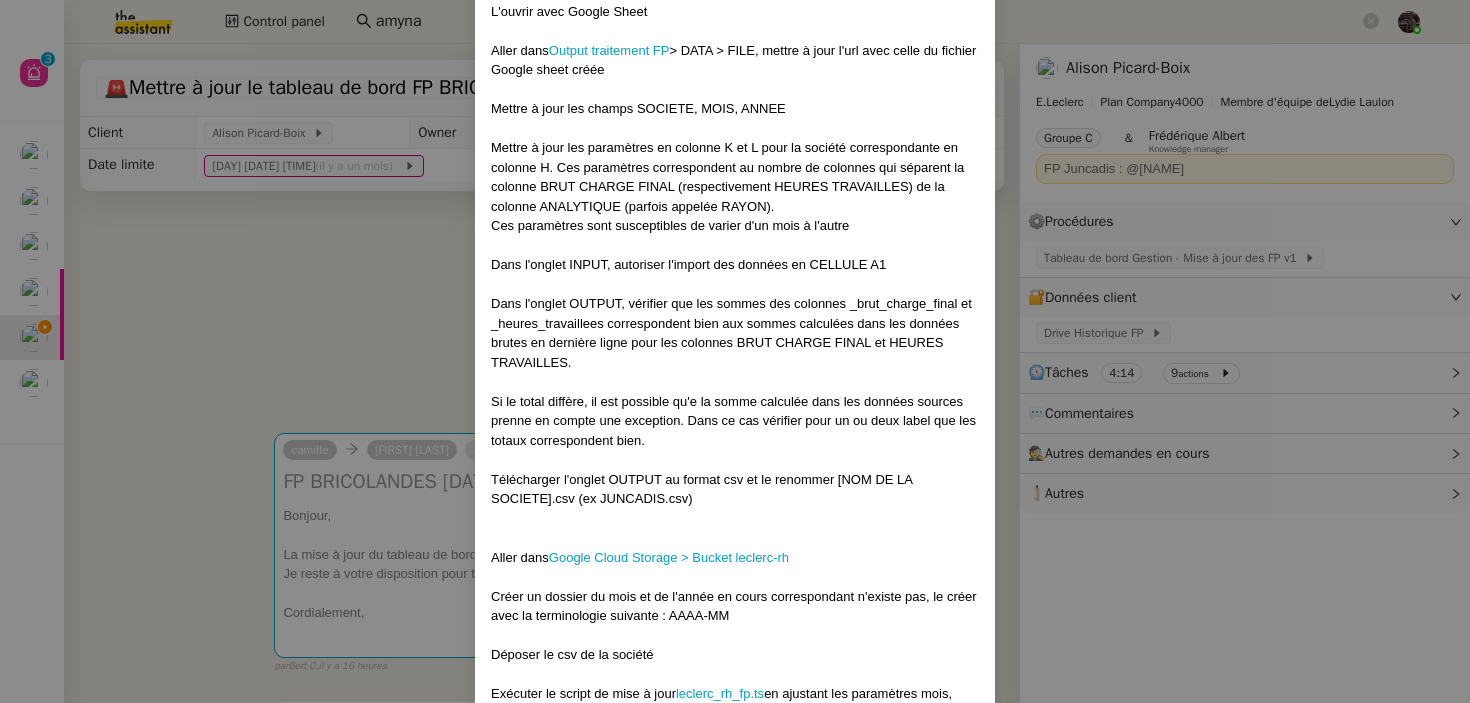 click on "-- Contexte  : les RH envoient chaque mois les FP des différentes sociétés. Ces chiffres doivent être traités puis ajoutés en base sur BigQuery pour figurer dans le tableau de bord gestion. La prise en compte des FP permet en effet de déterminer la marge semi nette réalisée par la société. Récurrence  : les chiffres sont envoyés dès qu'ils sont disponibles en début de mois. Instructions  : Si les fichiers sources ne sont pas, ouvrir le dossier  Drive Historique FP. Le fichier se trouve dans le dossier [SOCIETE] / [ANNEE] Si la société est SODILANDES, GM, JUNCADIS ou BRICOLANDES Télécharger le fichier excel source L'ouvrir avec Google Sheet Aller dans  Output traitement FP  > DATA > FILE, mettre à jour l'url avec celle du fichier Google sheet créée Mettre à jour les champs SOCIETE, MOIS, ANNEE Ces paramètres sont susceptibles de varier d'un mois à l'autre Dans l'onglet INPUT, autoriser l'import des données en CELLULE A1 Aller dans  Google Cloud Storage > Bucket leclerc-rh Modifier" at bounding box center [735, 351] 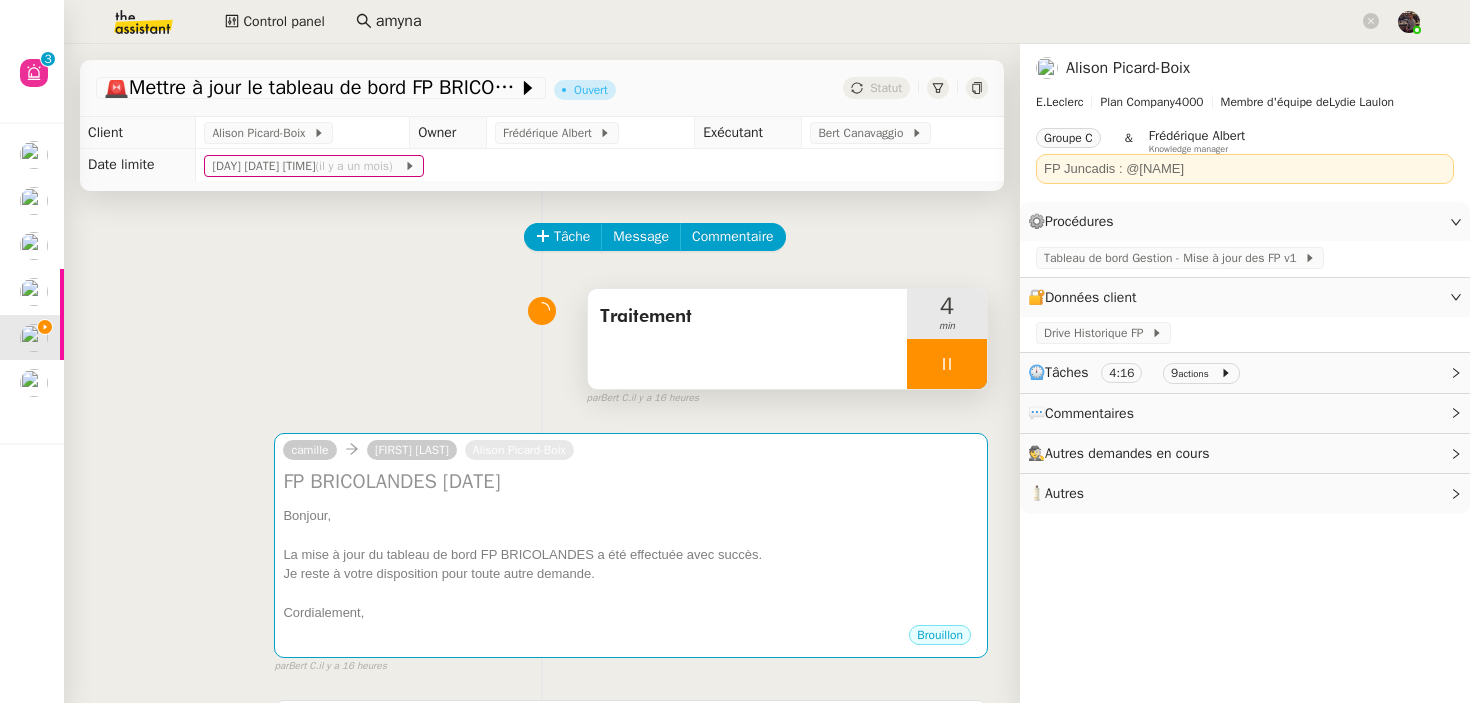 click 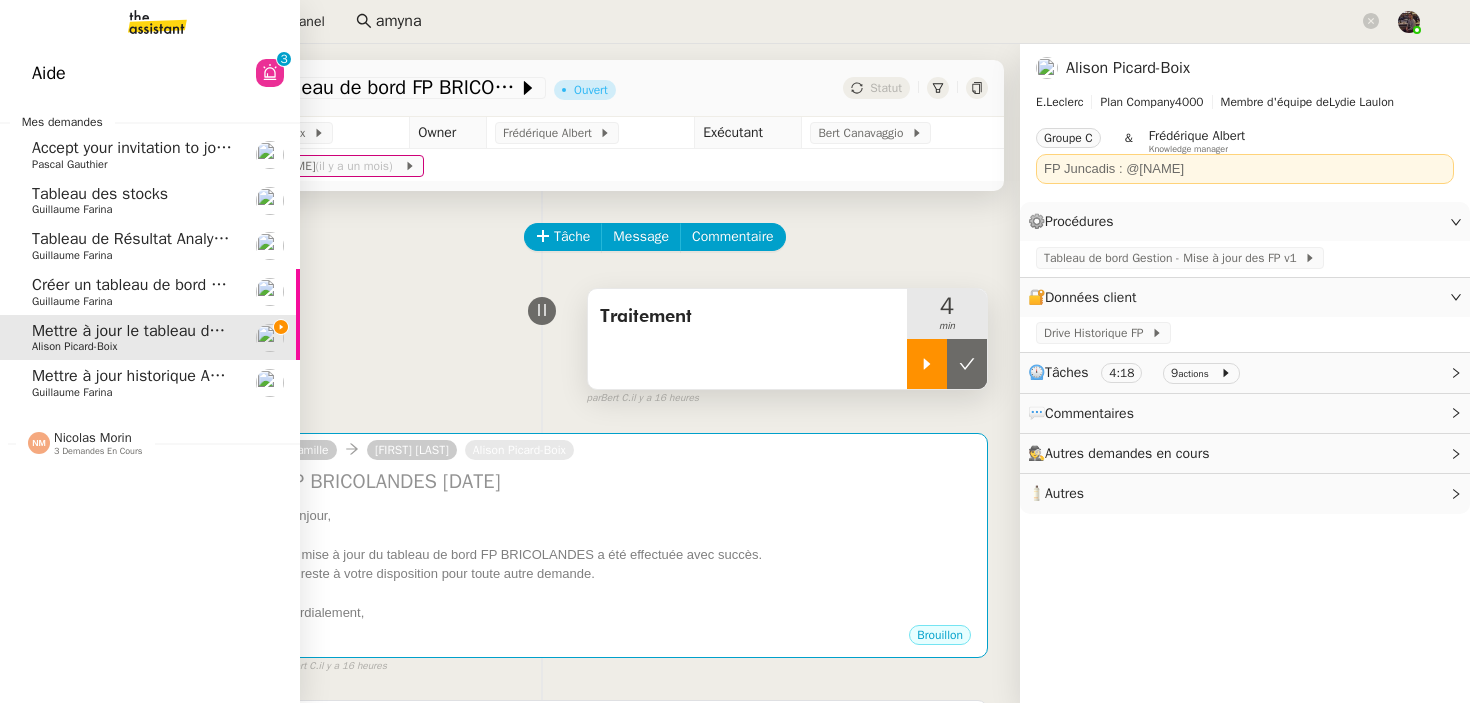 click on "Mettre à jour historique Abaco Exercice 2024 - 2025" 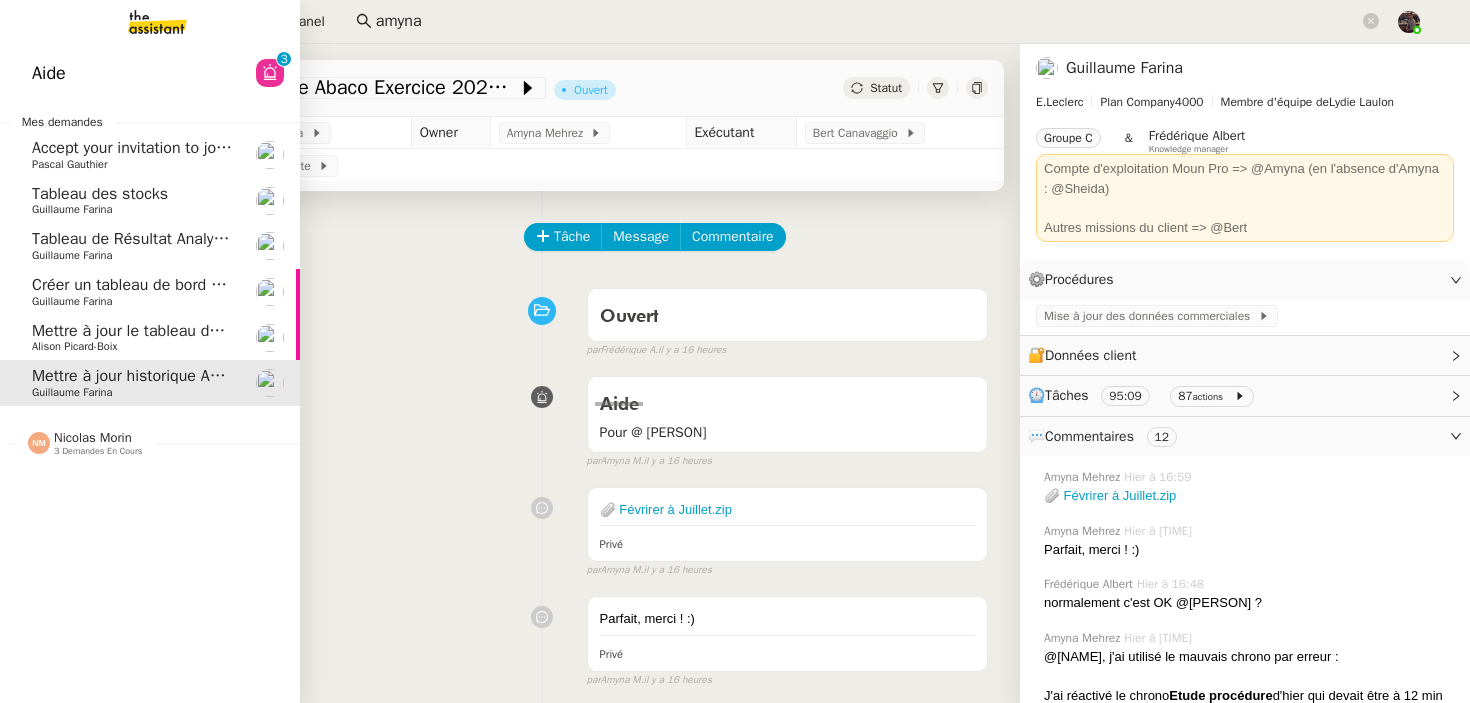 click on "Créer un tableau de bord gestion marge PAF" 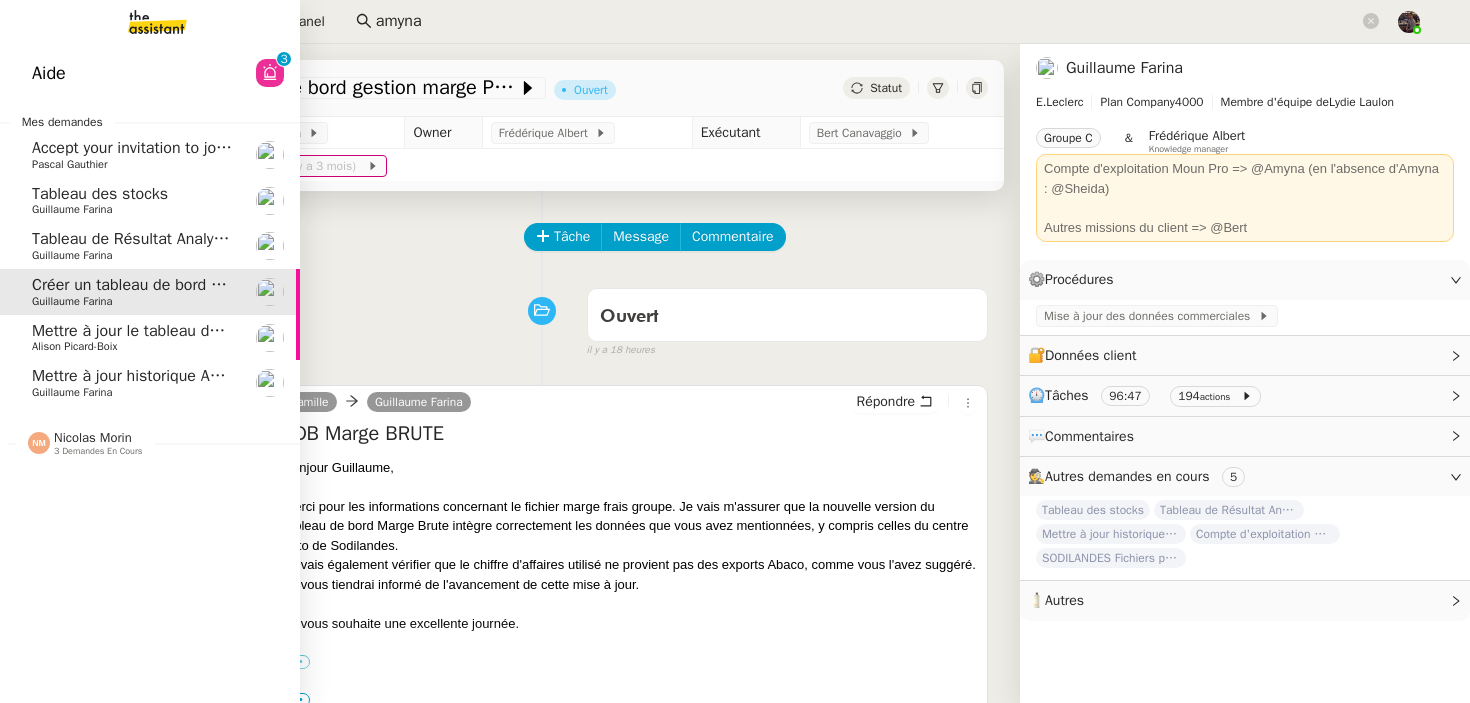 click on "Mettre à jour historique Abaco Exercice [DATE] - [DATE]    [FIRST] [LAST]" 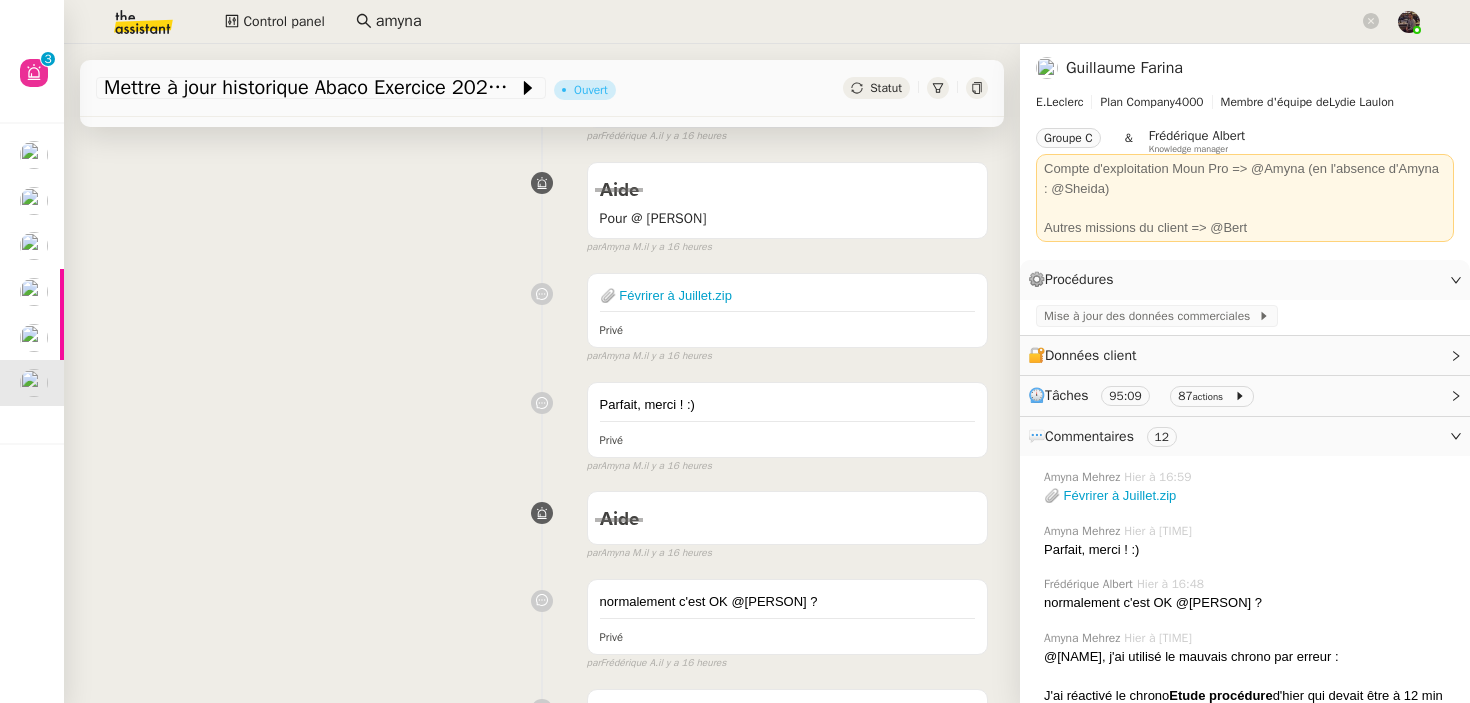 scroll, scrollTop: 213, scrollLeft: 0, axis: vertical 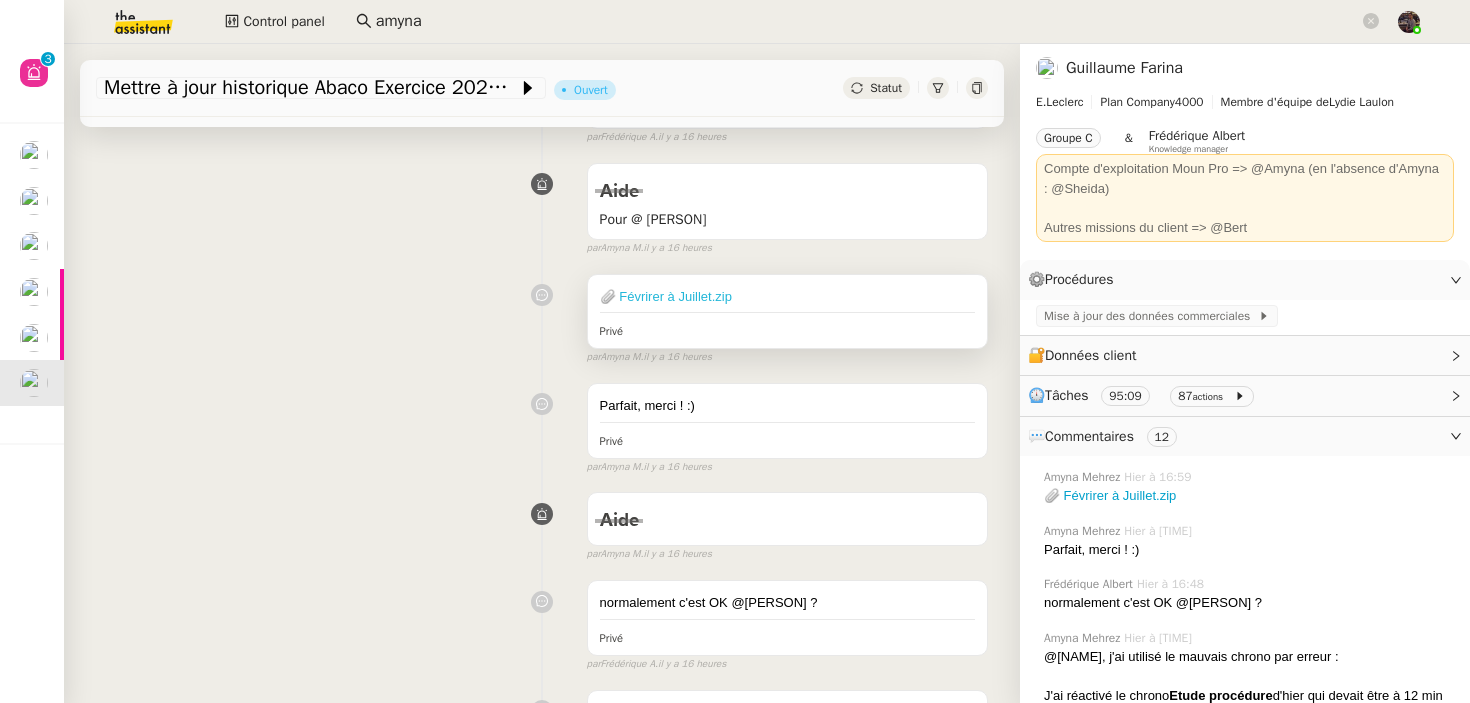click on "📎 Févrirer à Juillet.zip" at bounding box center [666, 296] 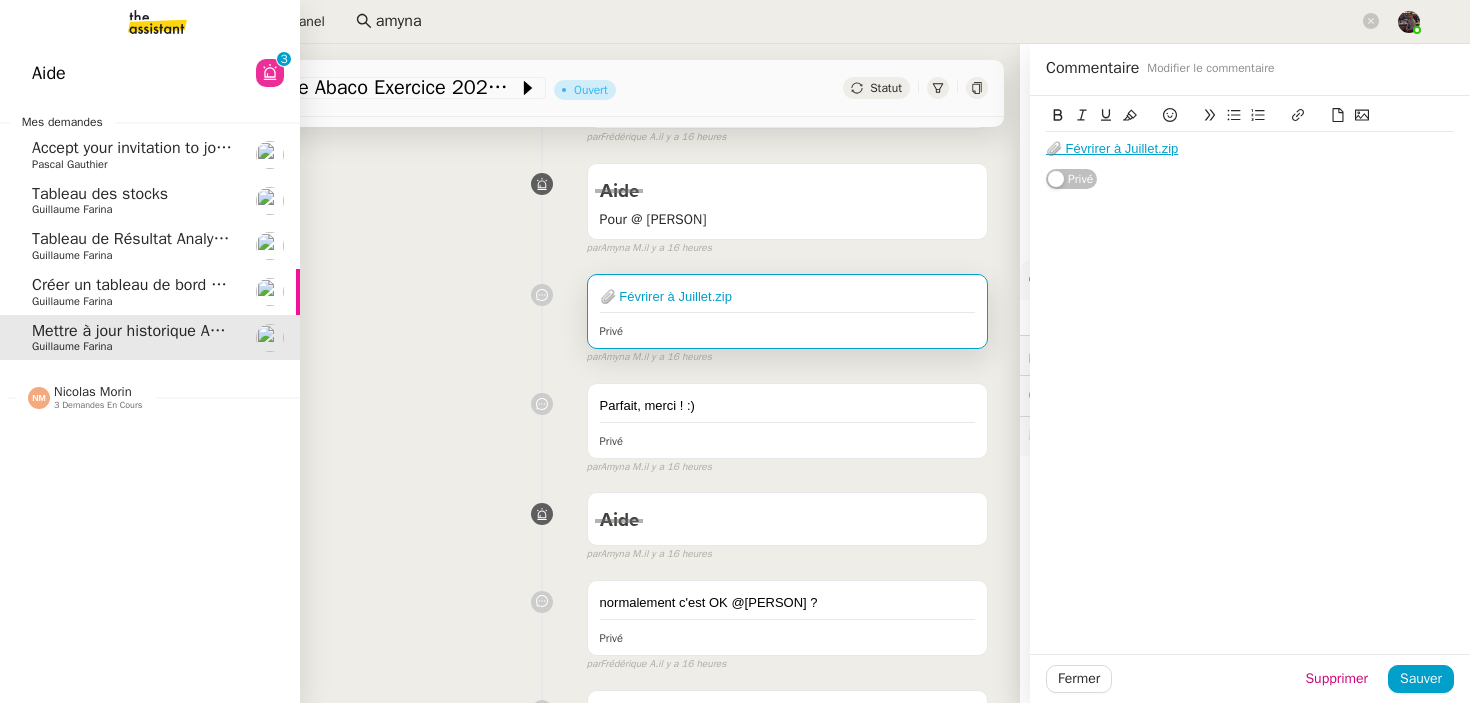 click on "Créer un tableau de bord gestion marge PAF" 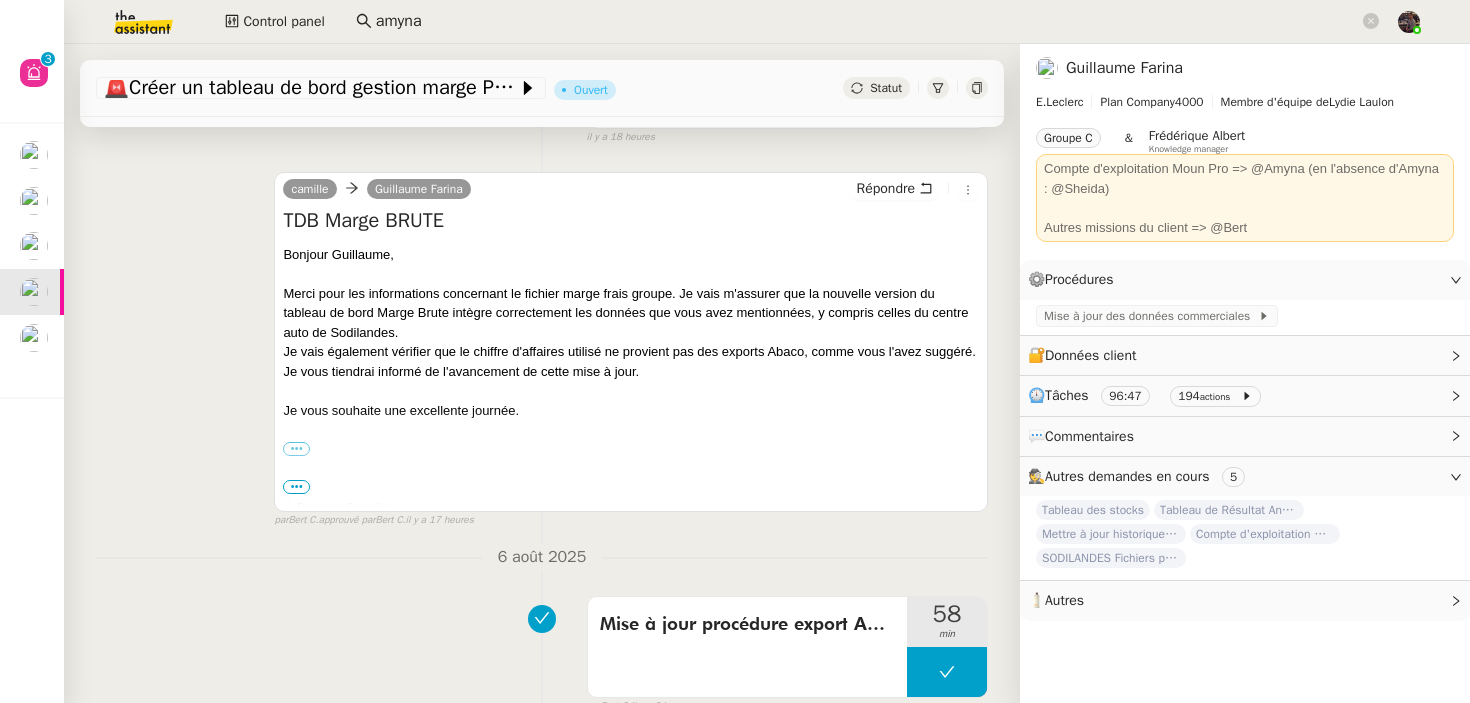 scroll, scrollTop: 0, scrollLeft: 0, axis: both 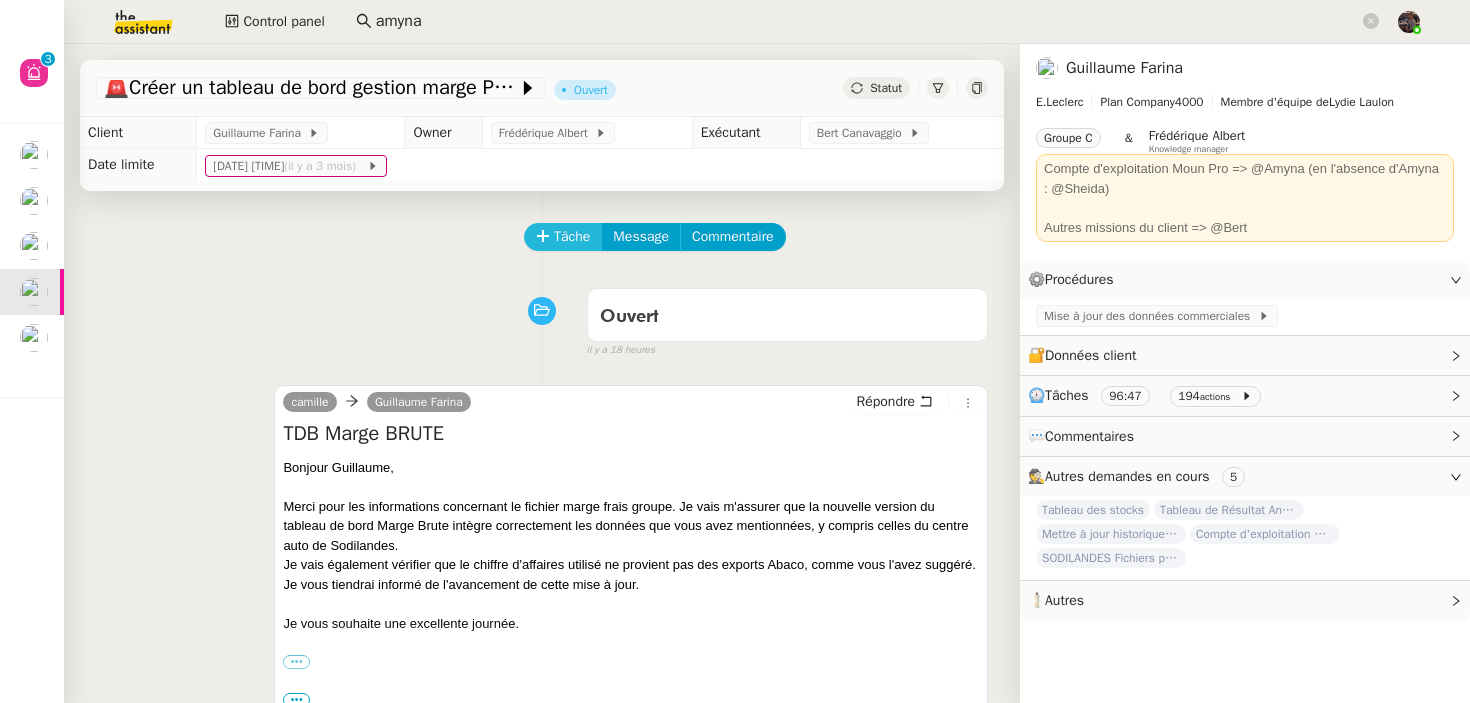 click on "Tâche" 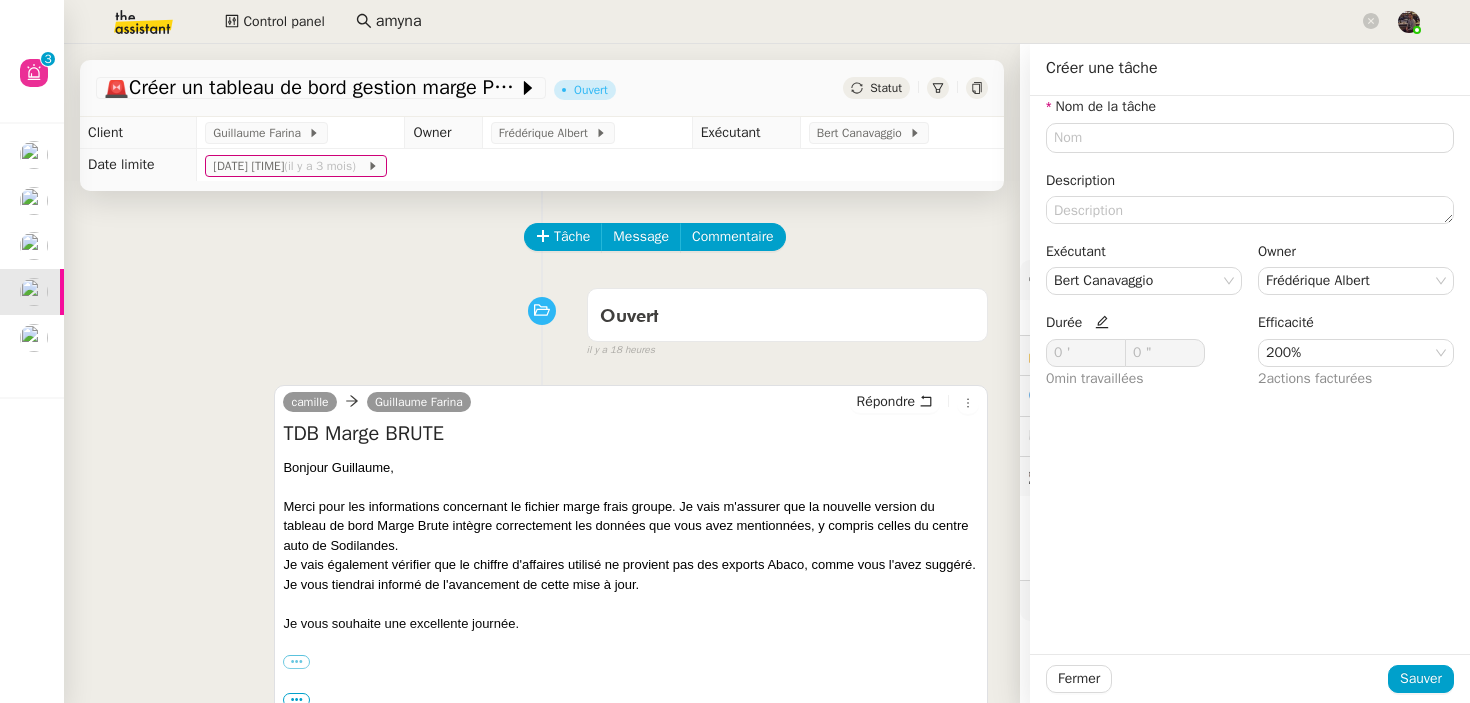 click on "camille     [NAME]  Répondre TDB Marge BRUTE
Bonjour [NAME], Merci pour les informations concernant le fichier marge frais groupe. Je vais m'assurer que la nouvelle version du tableau de bord Marge Brute intègre correctement les données que vous avez mentionnées, y compris celles du centre auto de Sodilandes. Je vais également vérifier que le chiffre d'affaires utilisé ne provient pas des exports Abaco, comme vous l'avez suggéré. Je vous tiendrai informé de l'avancement de cette mise à jour. Je vous souhaite une excellente journée.
•••
Camille
Assistante de direction   •  Leclerc
camille@[DOMAIN].com
-----
Bonjour Camille, Je reste à votre disposition si besoin  Bon courage false" at bounding box center [542, 554] 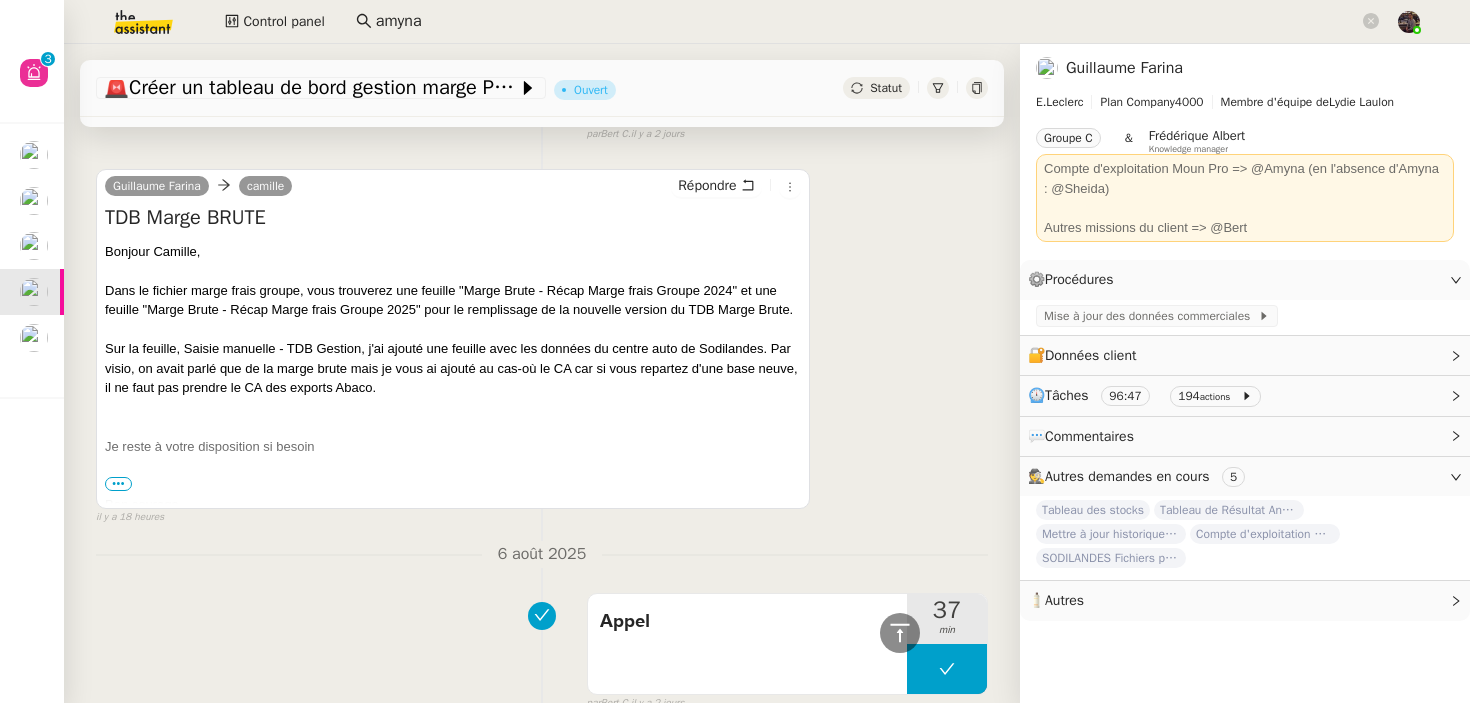 scroll, scrollTop: 0, scrollLeft: 0, axis: both 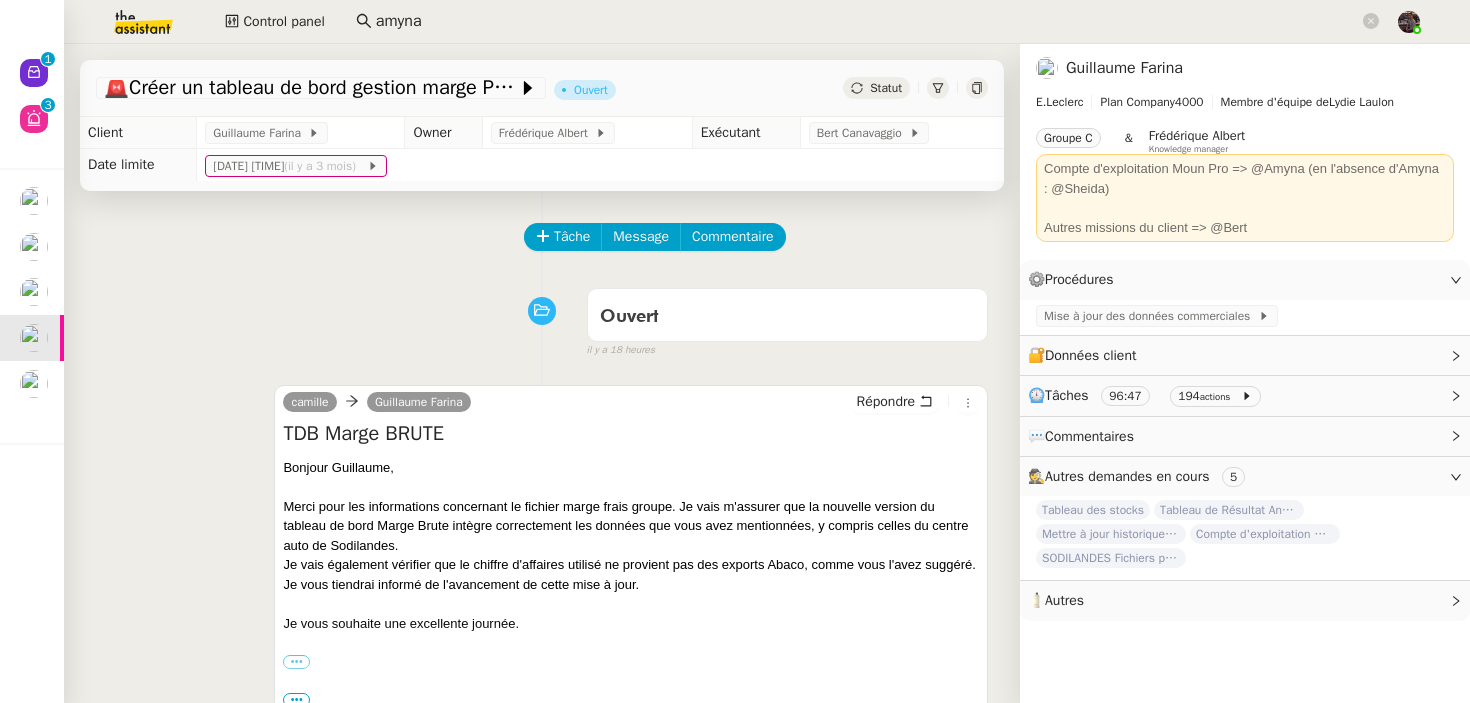 click on "camille     [NAME]  Répondre TDB Marge BRUTE
Bonjour [NAME], Merci pour les informations concernant le fichier marge frais groupe. Je vais m'assurer que la nouvelle version du tableau de bord Marge Brute intègre correctement les données que vous avez mentionnées, y compris celles du centre auto de Sodilandes. Je vais également vérifier que le chiffre d'affaires utilisé ne provient pas des exports Abaco, comme vous l'avez suggéré. Je vous tiendrai informé de l'avancement de cette mise à jour. Je vous souhaite une excellente journée.
•••
Camille
Assistante de direction   •  Leclerc
camille@[DOMAIN].com
-----
Bonjour Camille, Je reste à votre disposition si besoin  Bon courage false" at bounding box center (542, 554) 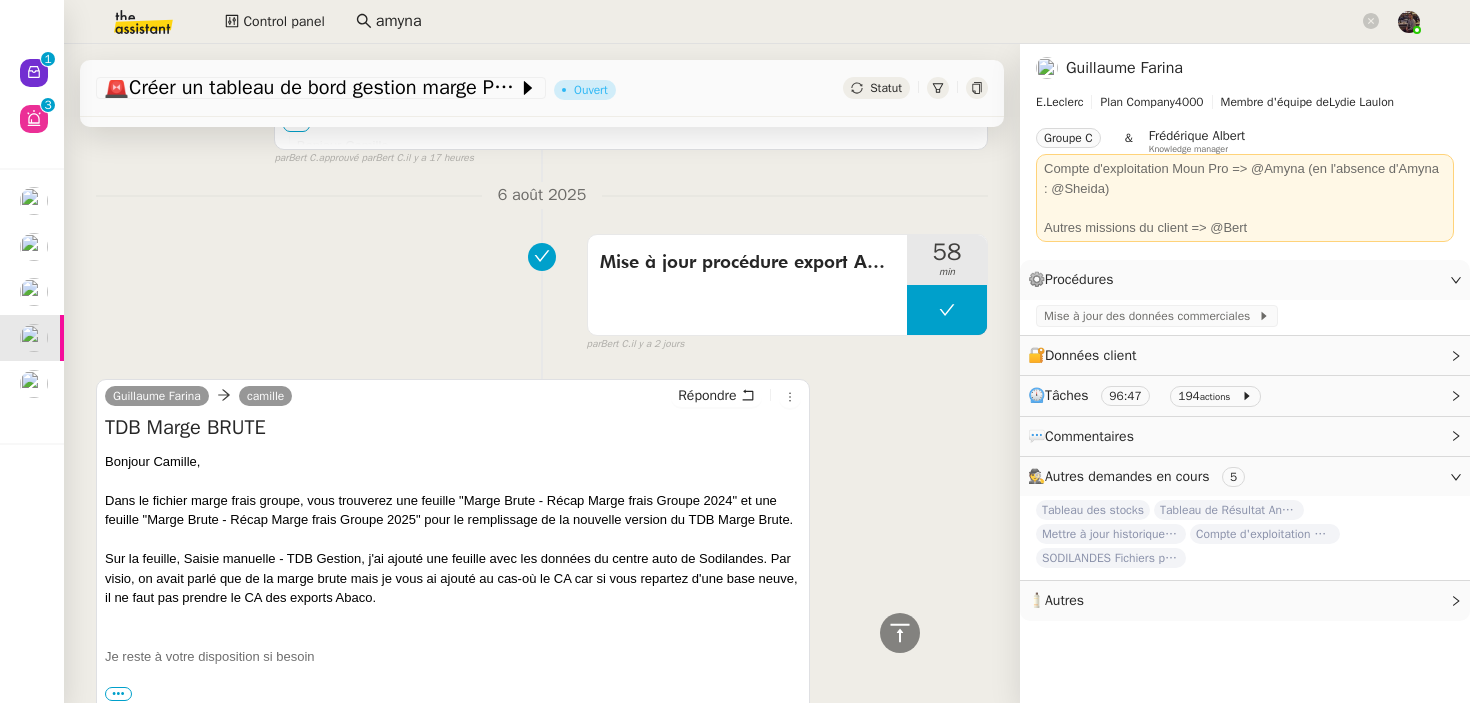 scroll, scrollTop: 0, scrollLeft: 0, axis: both 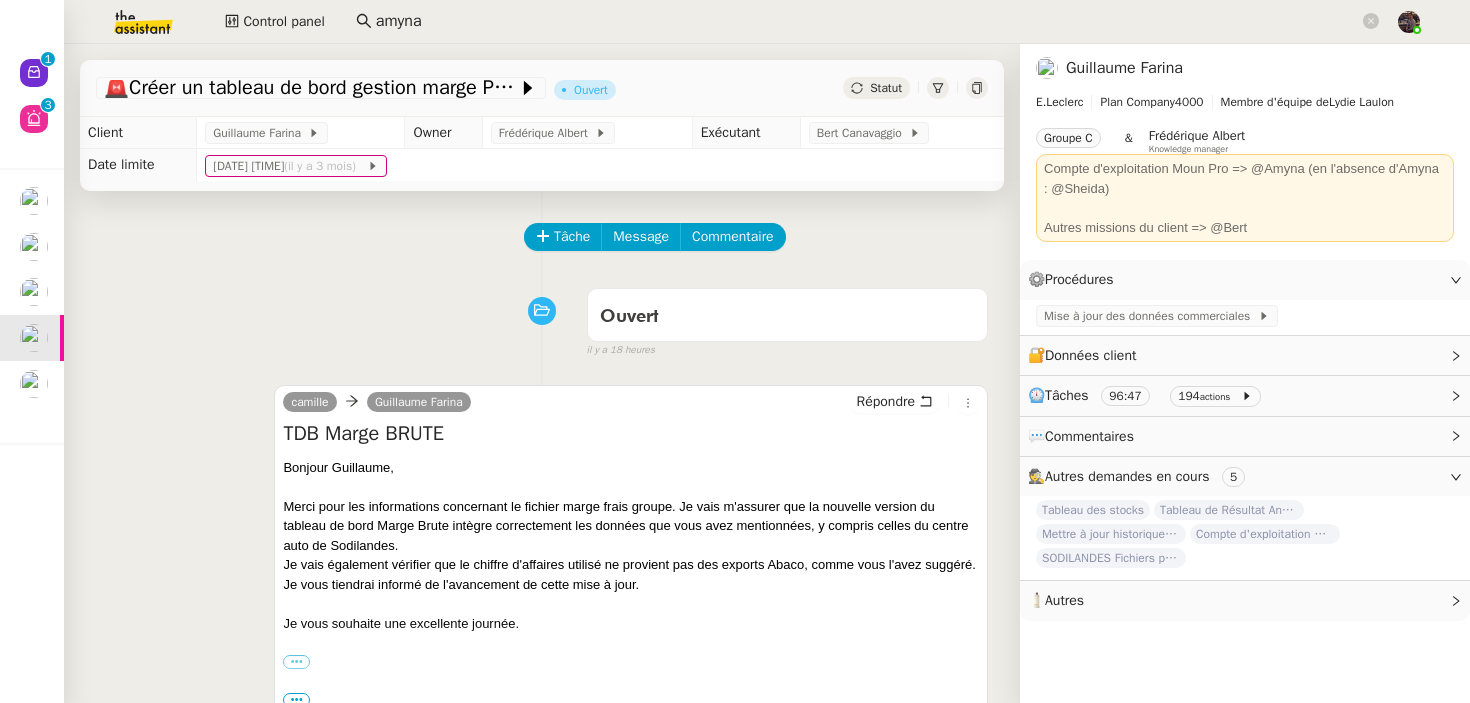 click on "Ouvert false il y a [TIME]" at bounding box center [542, 319] 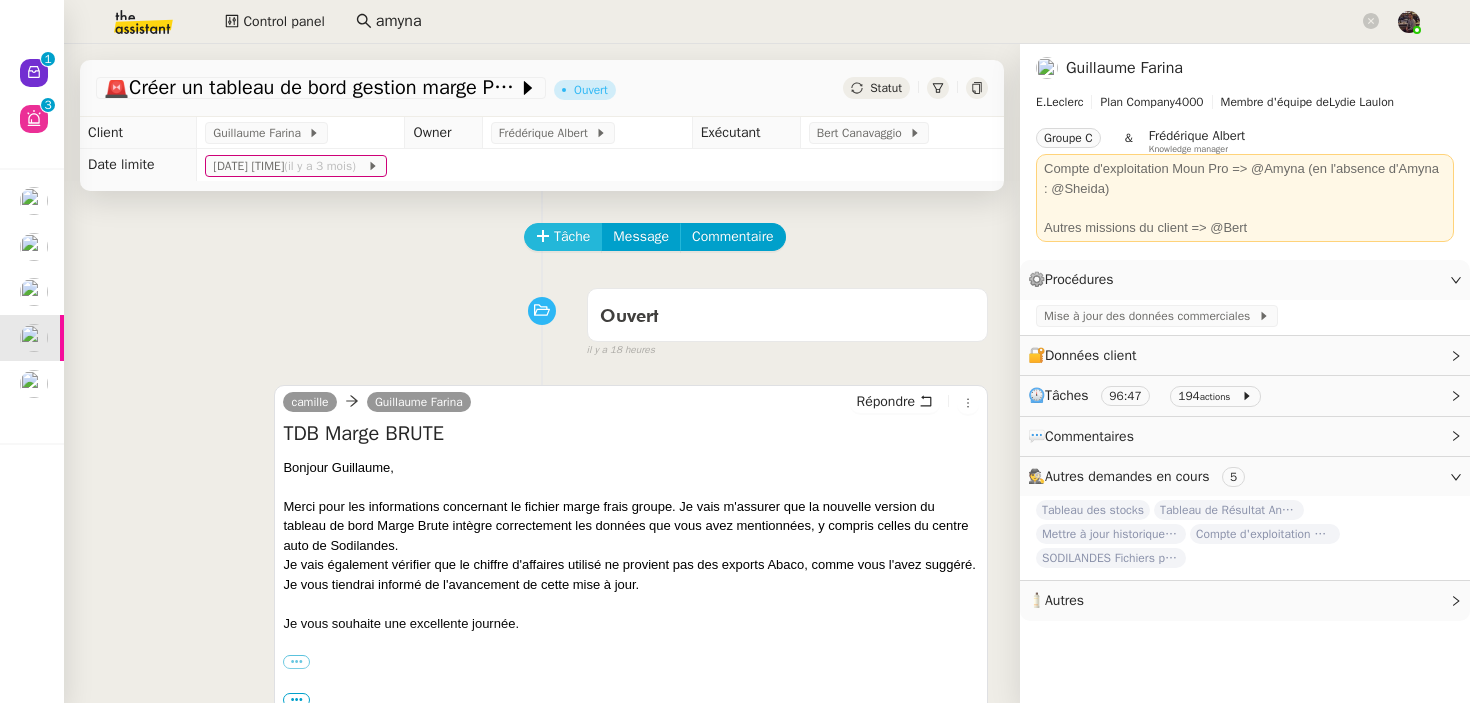 click on "Tâche" 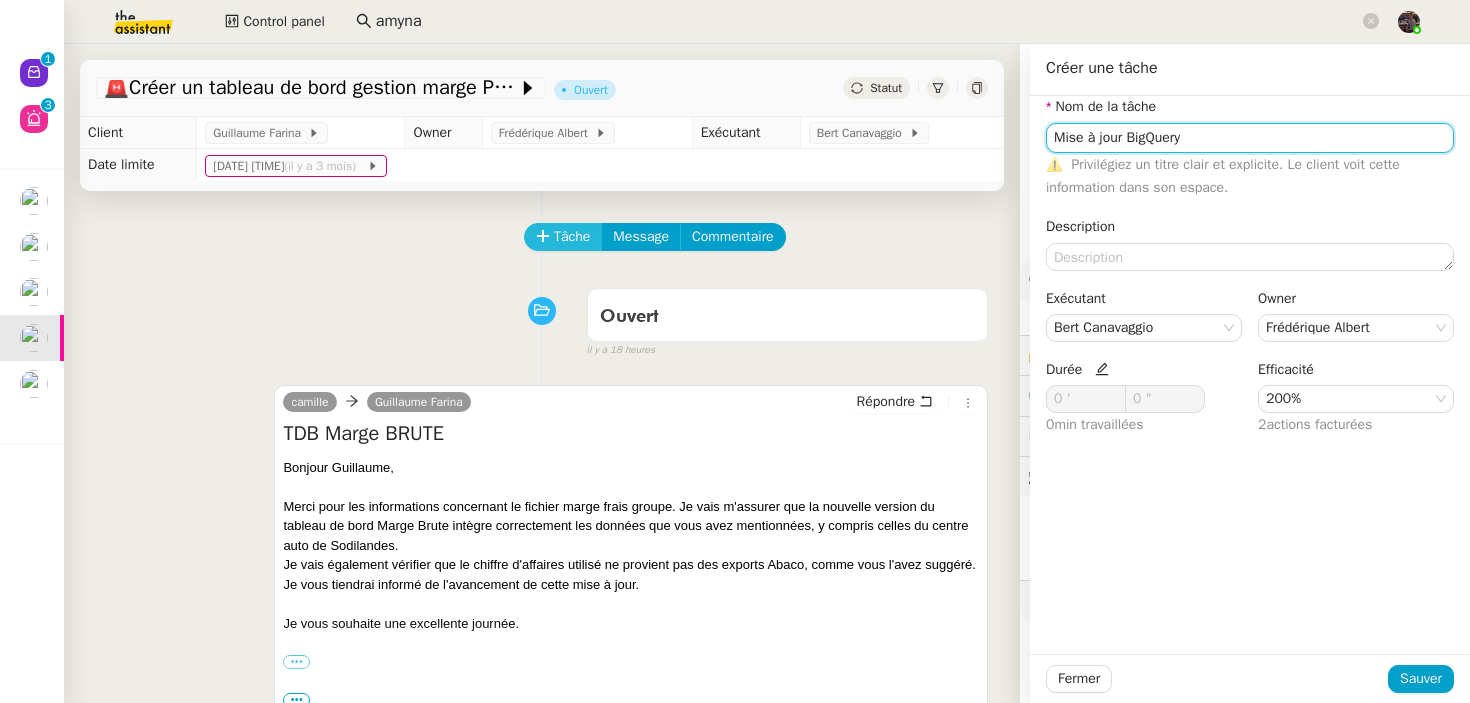 type on "Mise à jour BigQuery" 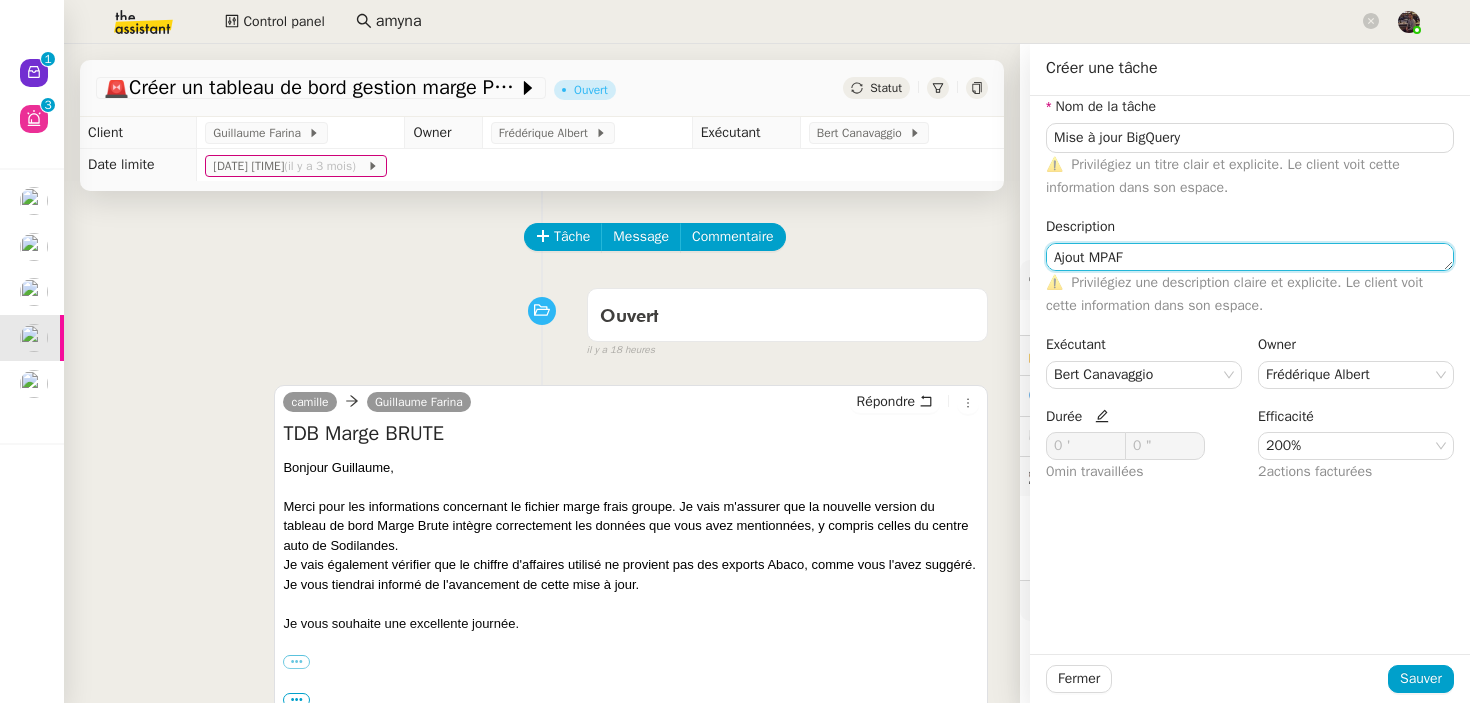 click on "Ajout MPAF" 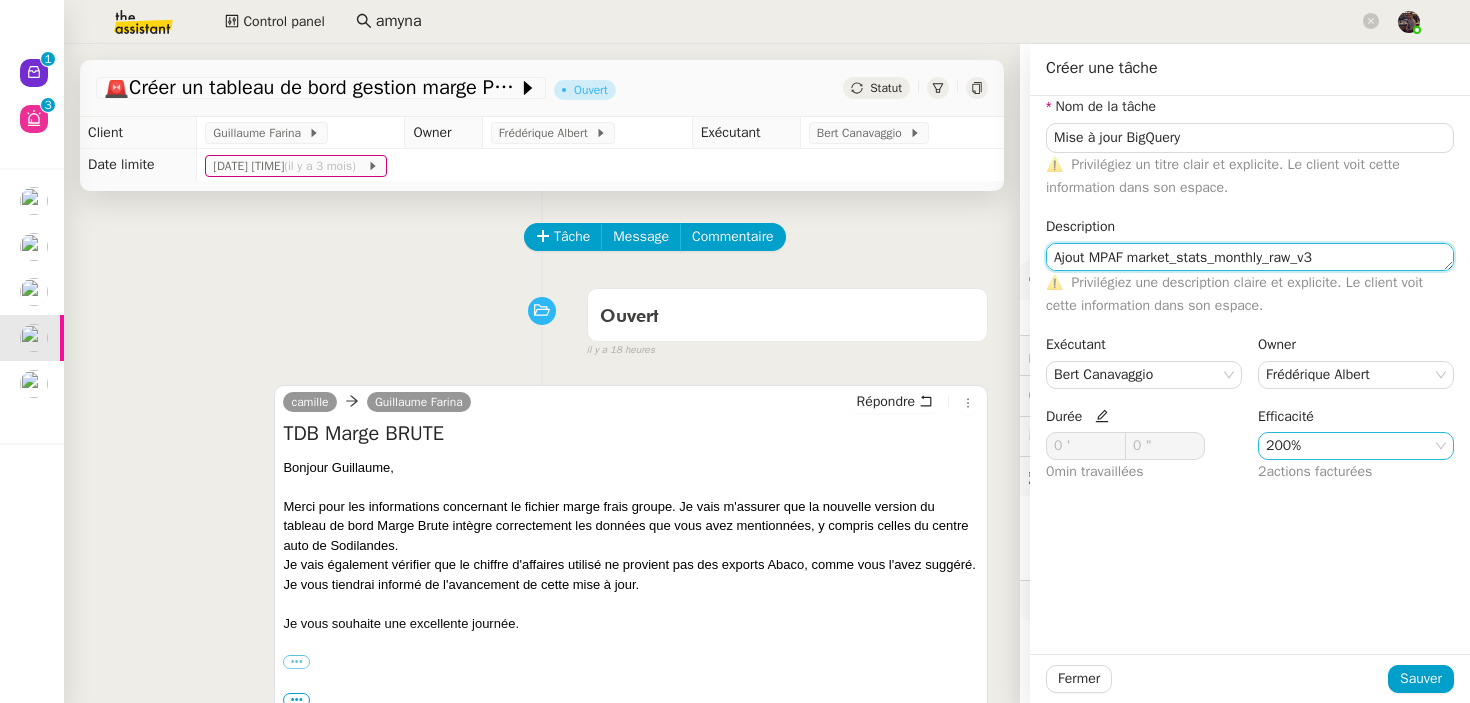 type on "Ajout MPAF market_stats_monthly_raw_v3" 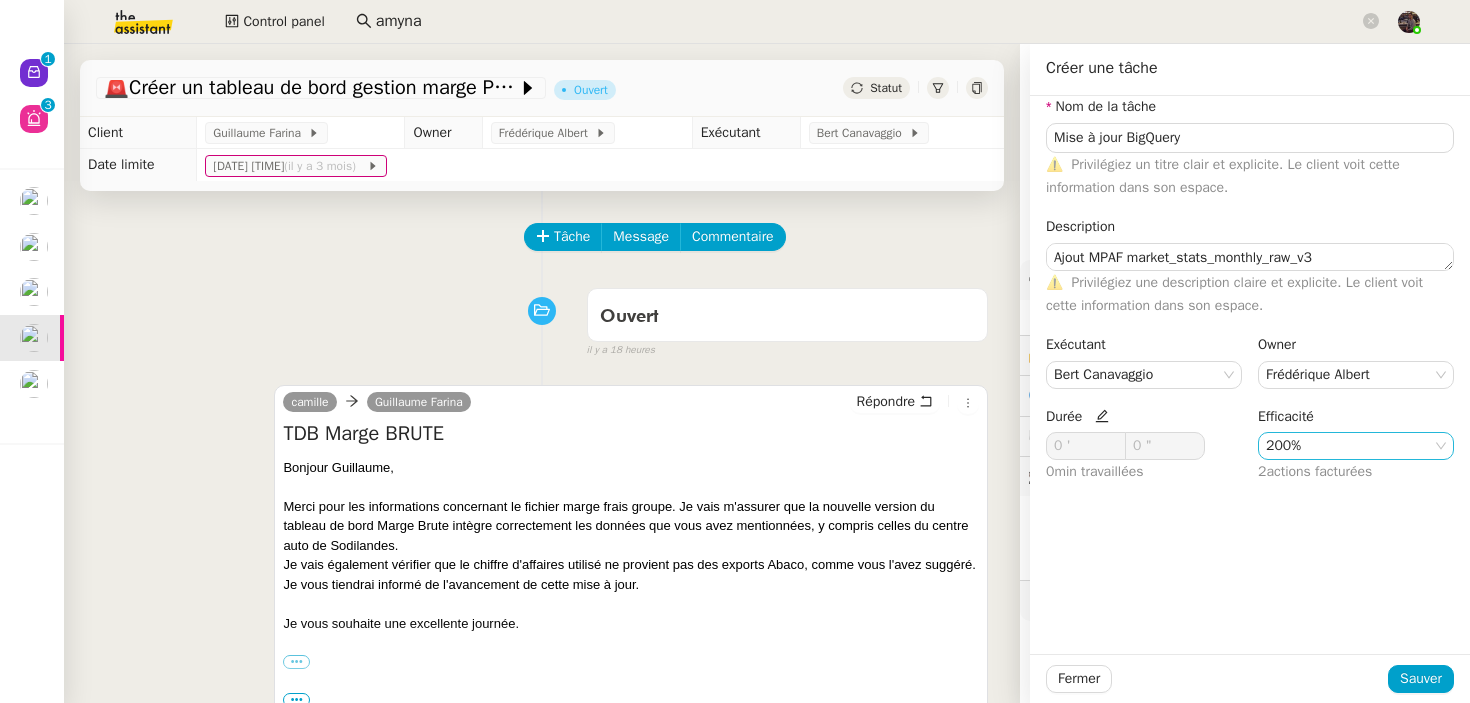click on "200%" 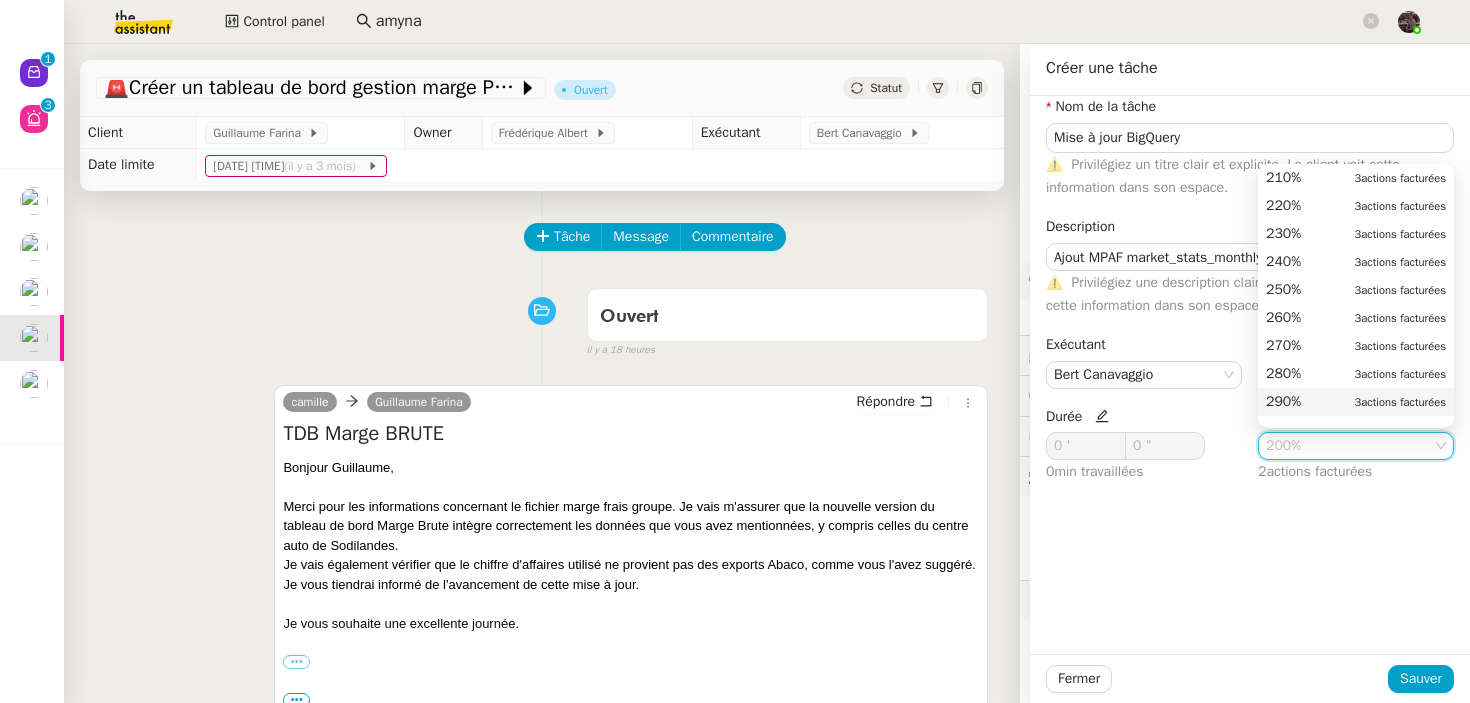scroll, scrollTop: 678, scrollLeft: 0, axis: vertical 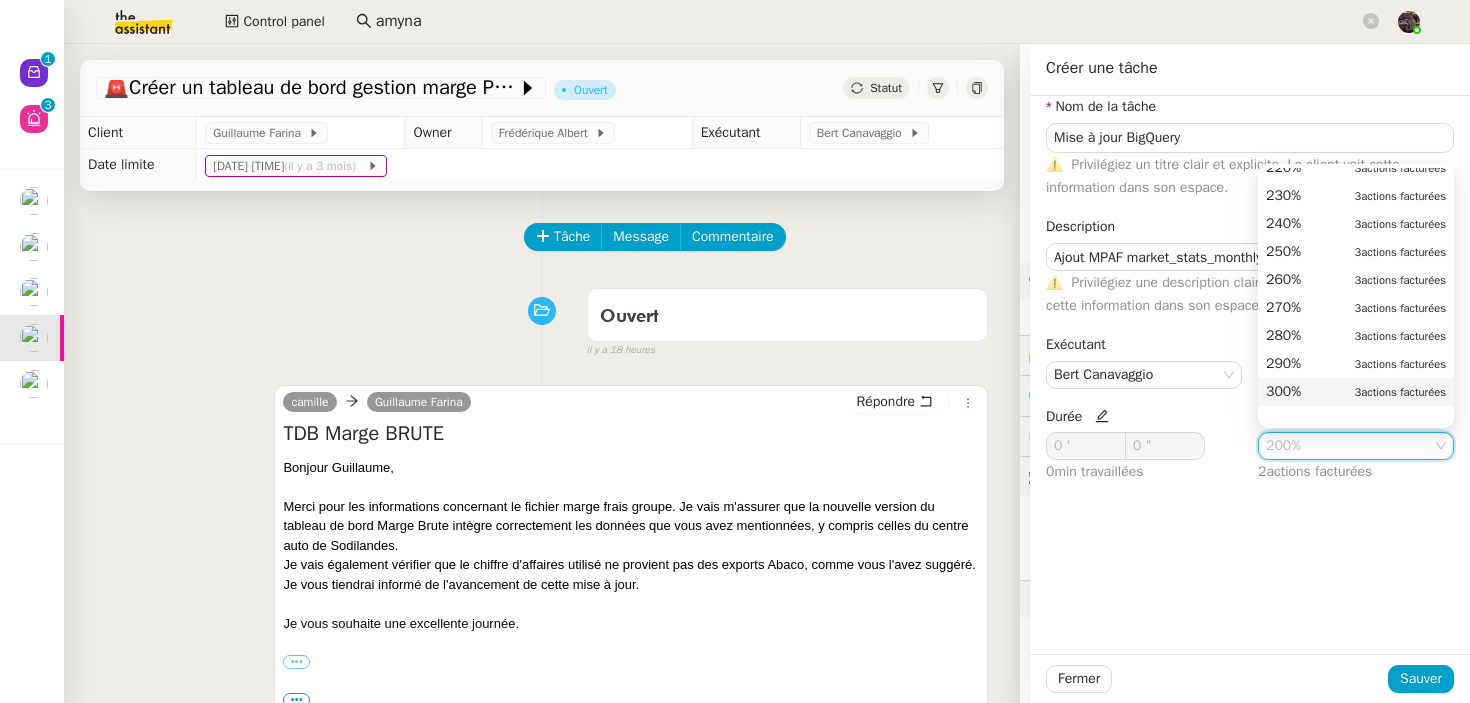 click on "300%  3  actions facturées" at bounding box center [1356, 392] 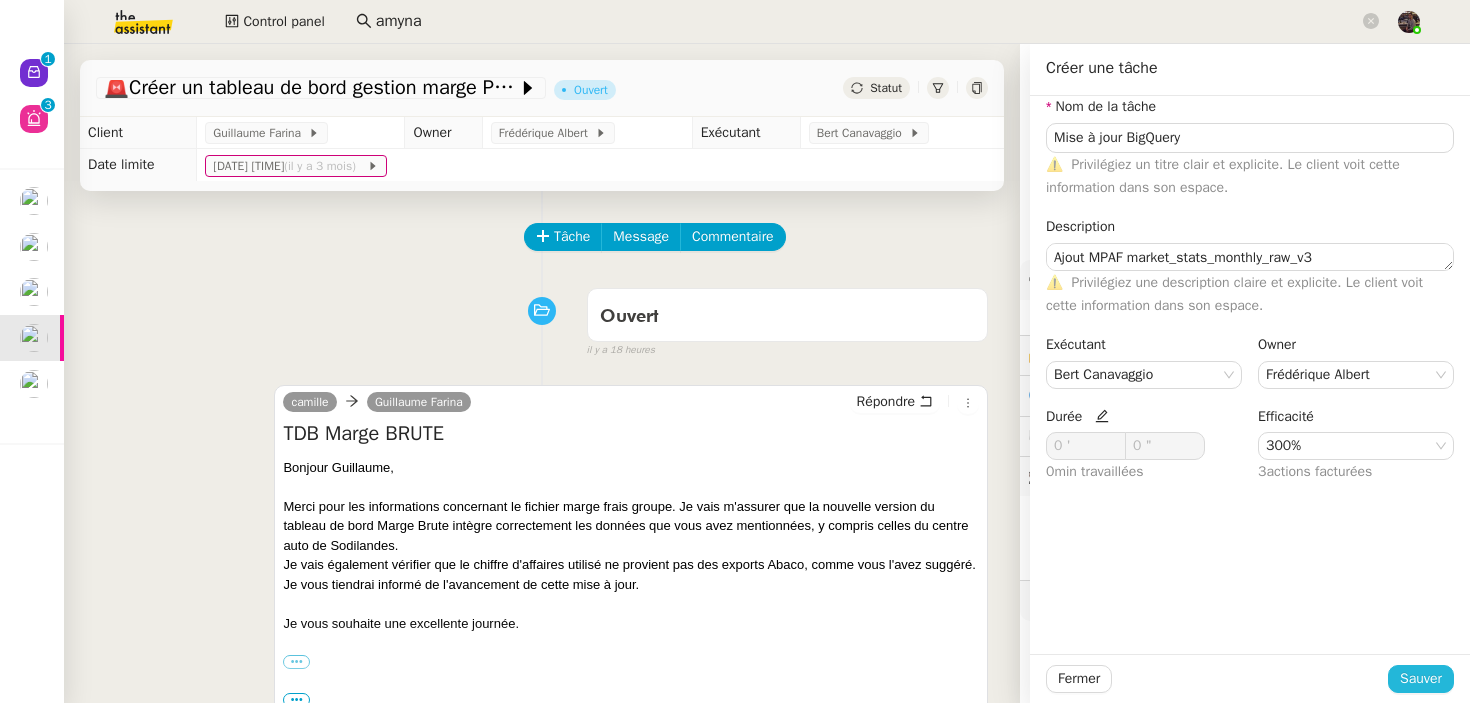 click on "Sauver" 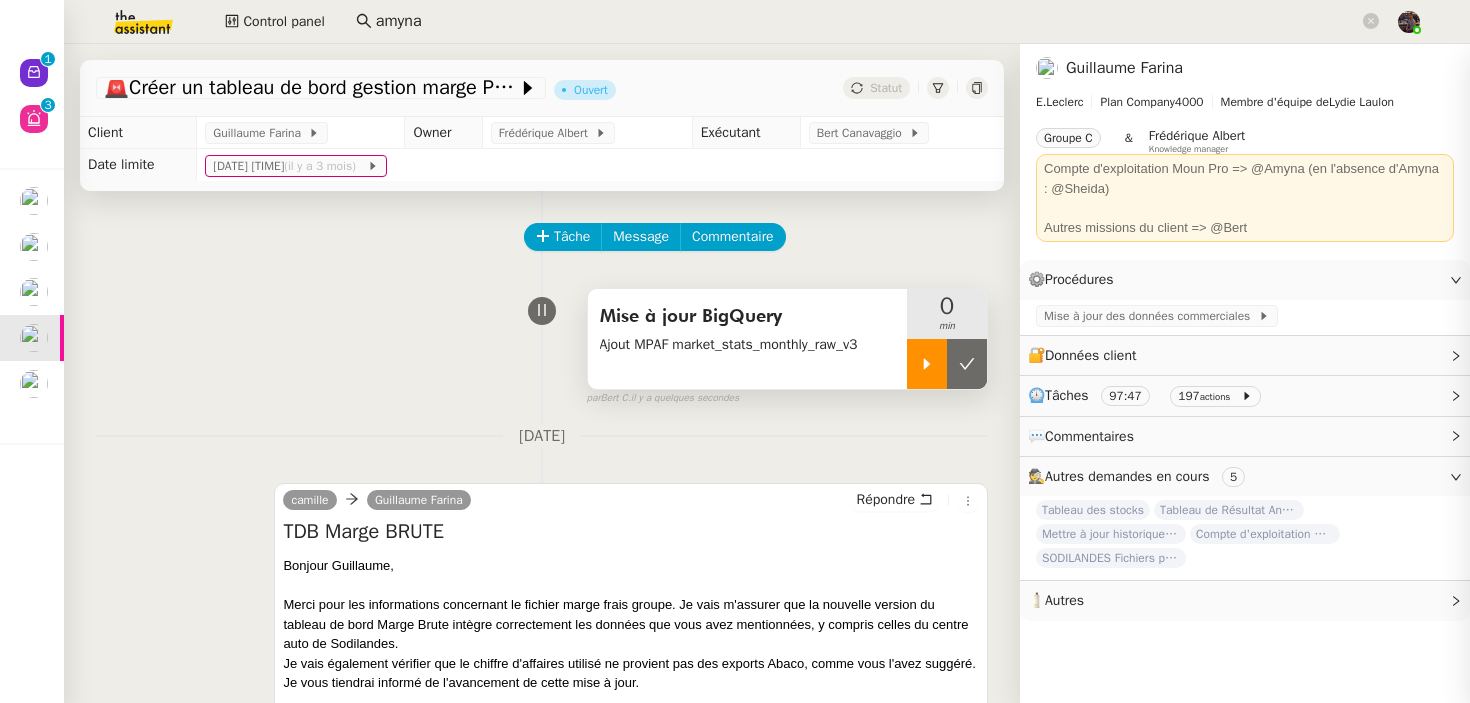 click at bounding box center [927, 364] 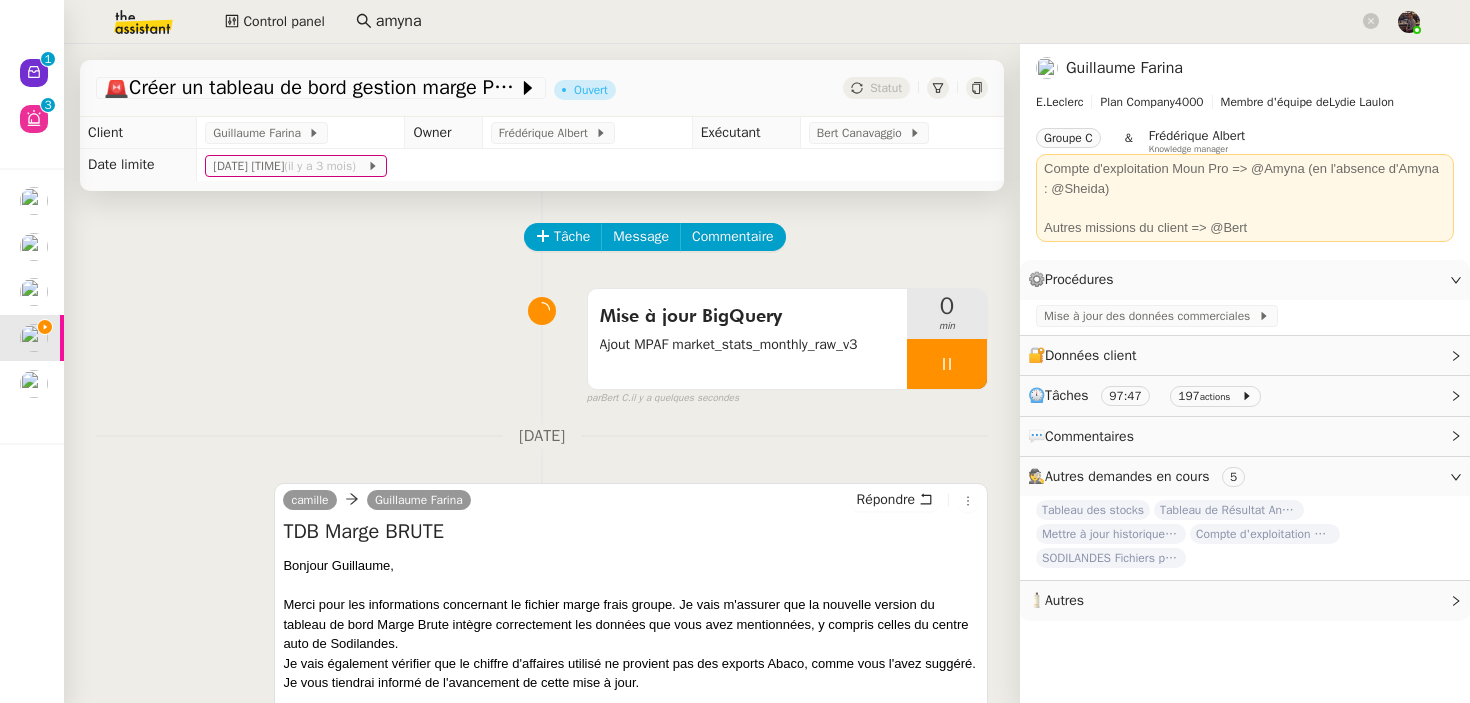 click on "Mise à jour BigQuery     Ajout MPAF market_stats_monthly_raw_v3    0 min false par   [PERSON]   il y a quelques secondes" at bounding box center (542, 343) 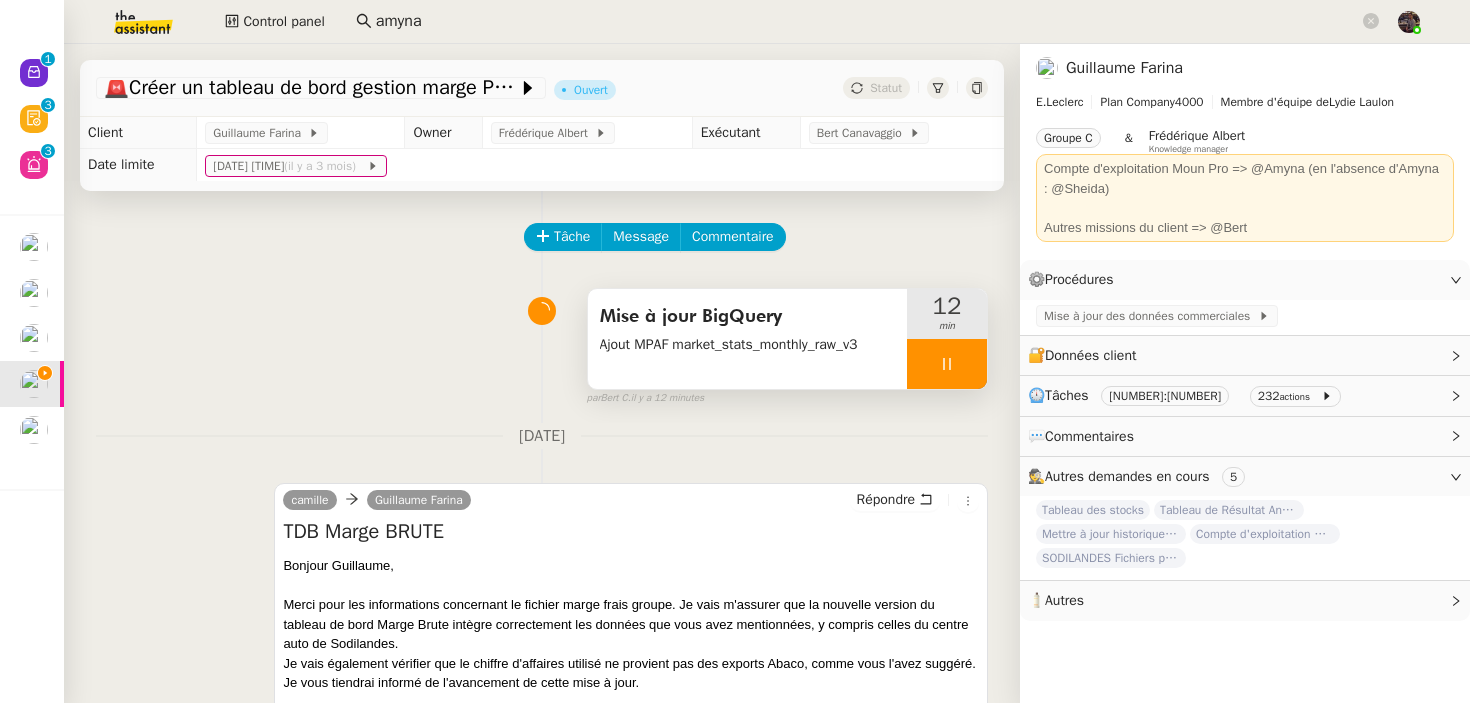 click at bounding box center [947, 364] 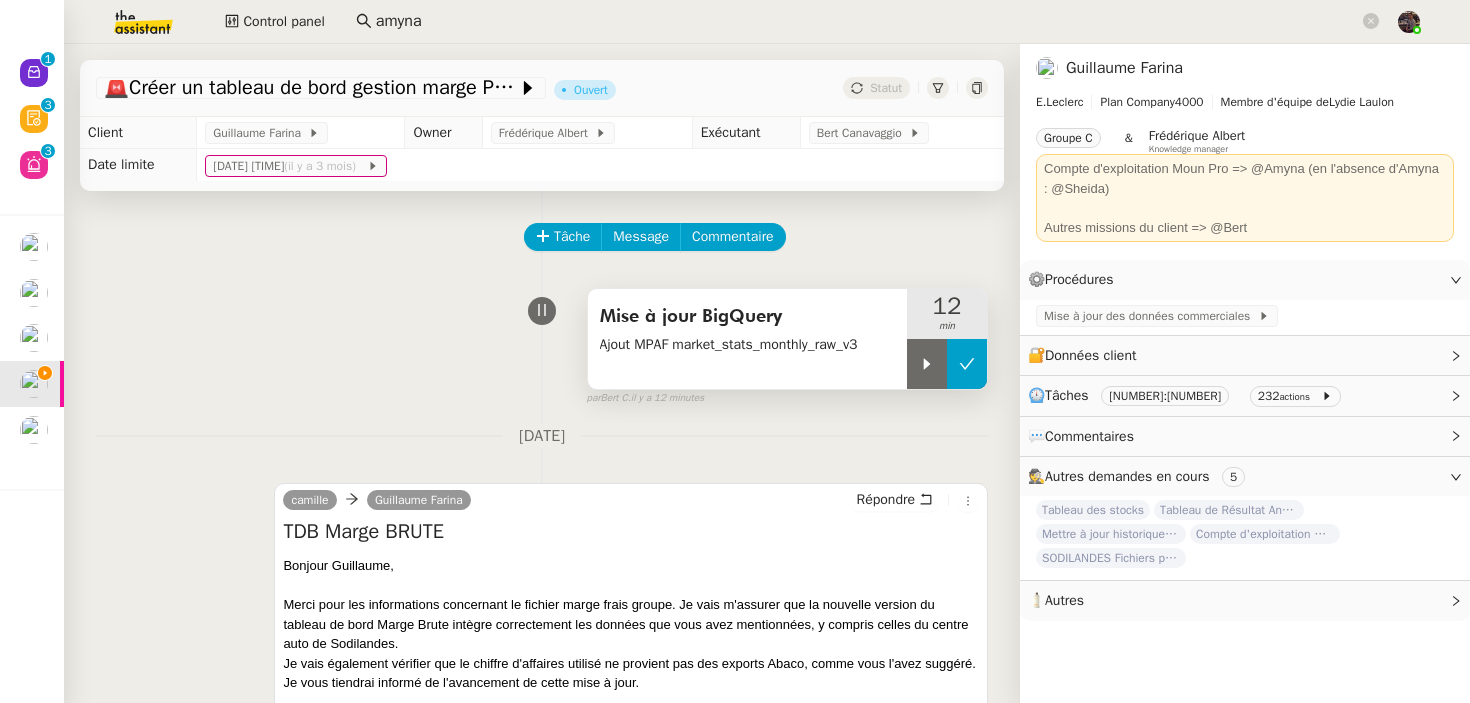 click 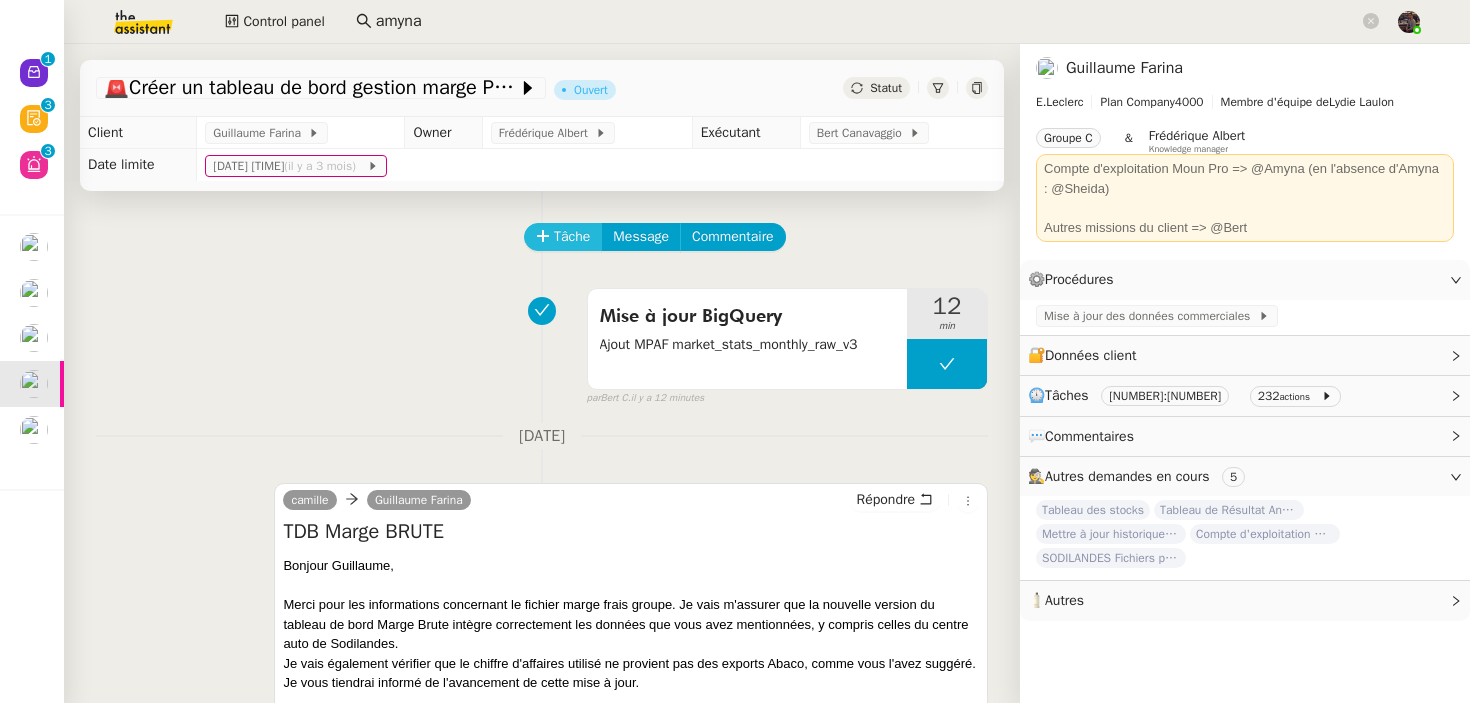 click 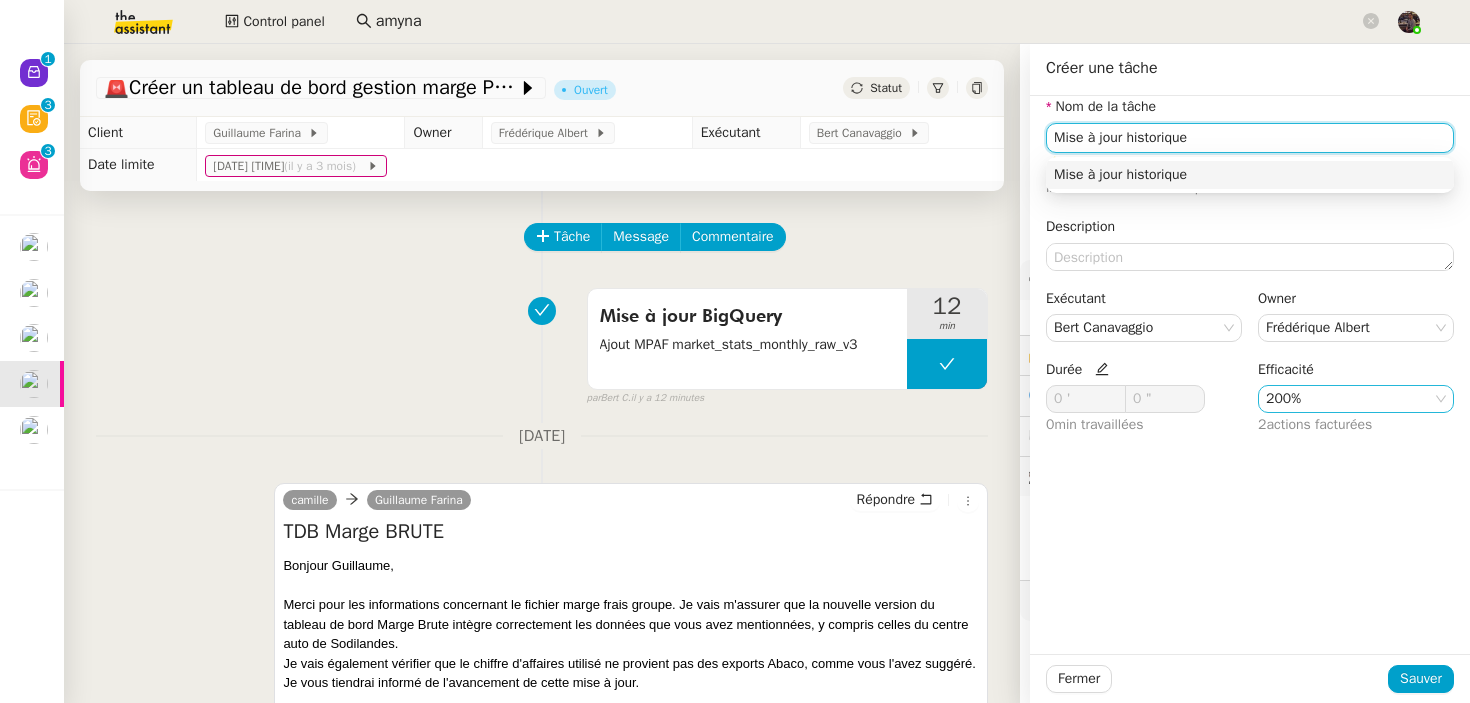 type on "Mise à jour historique" 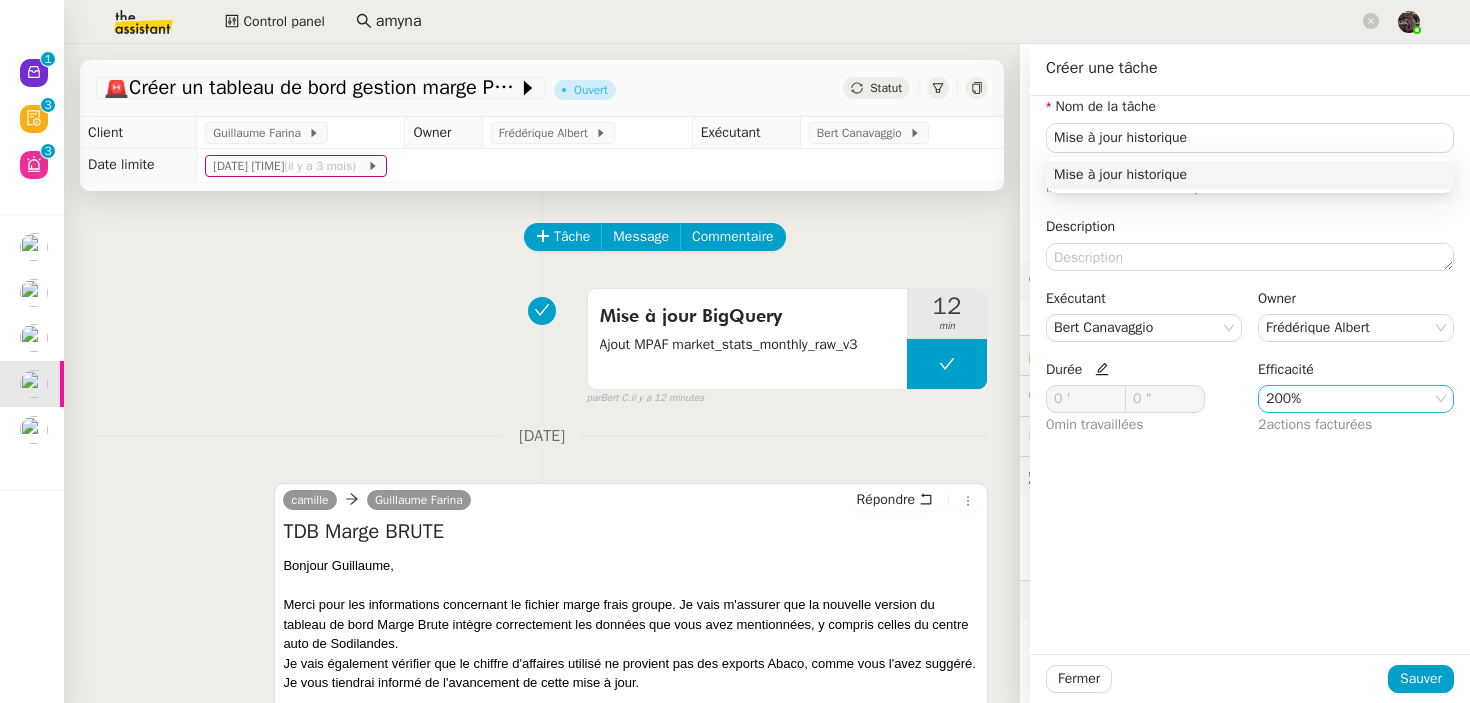 click on "200%" 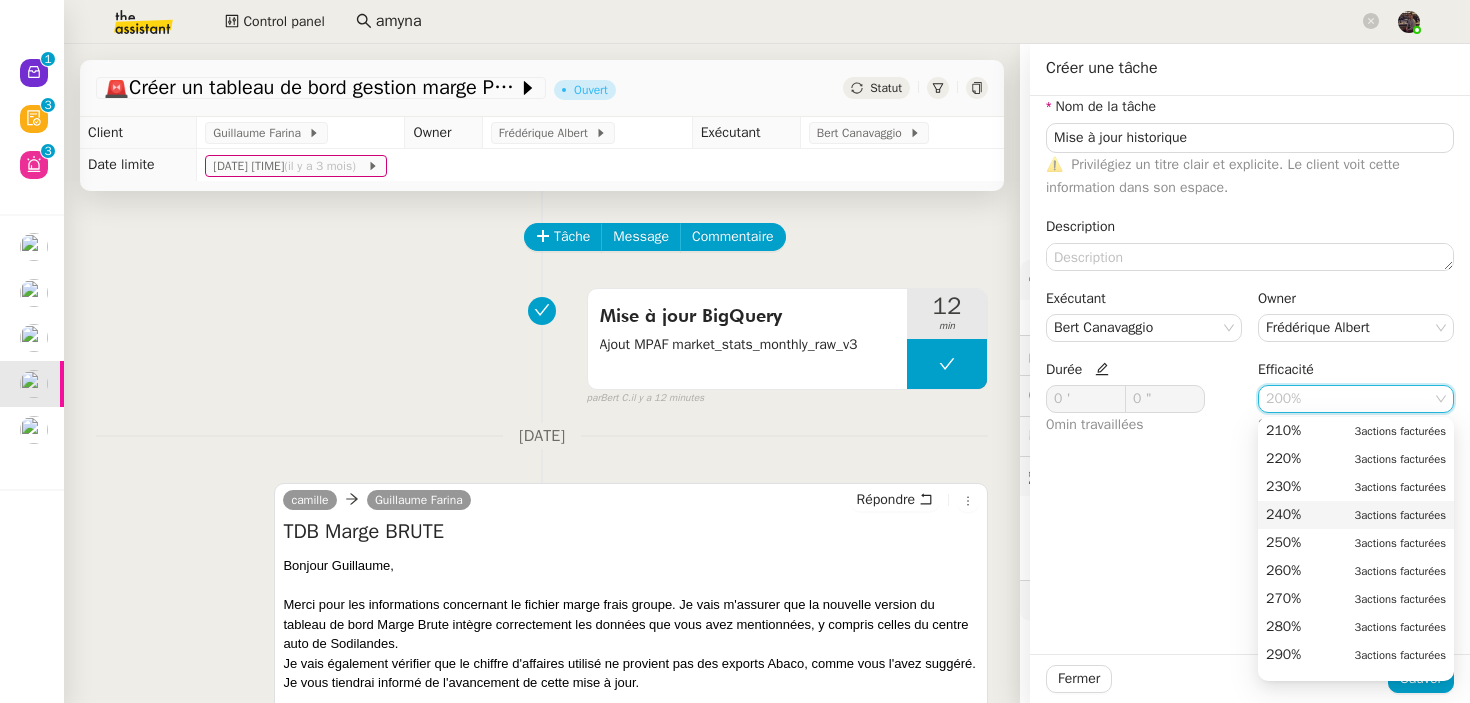 scroll, scrollTop: 736, scrollLeft: 0, axis: vertical 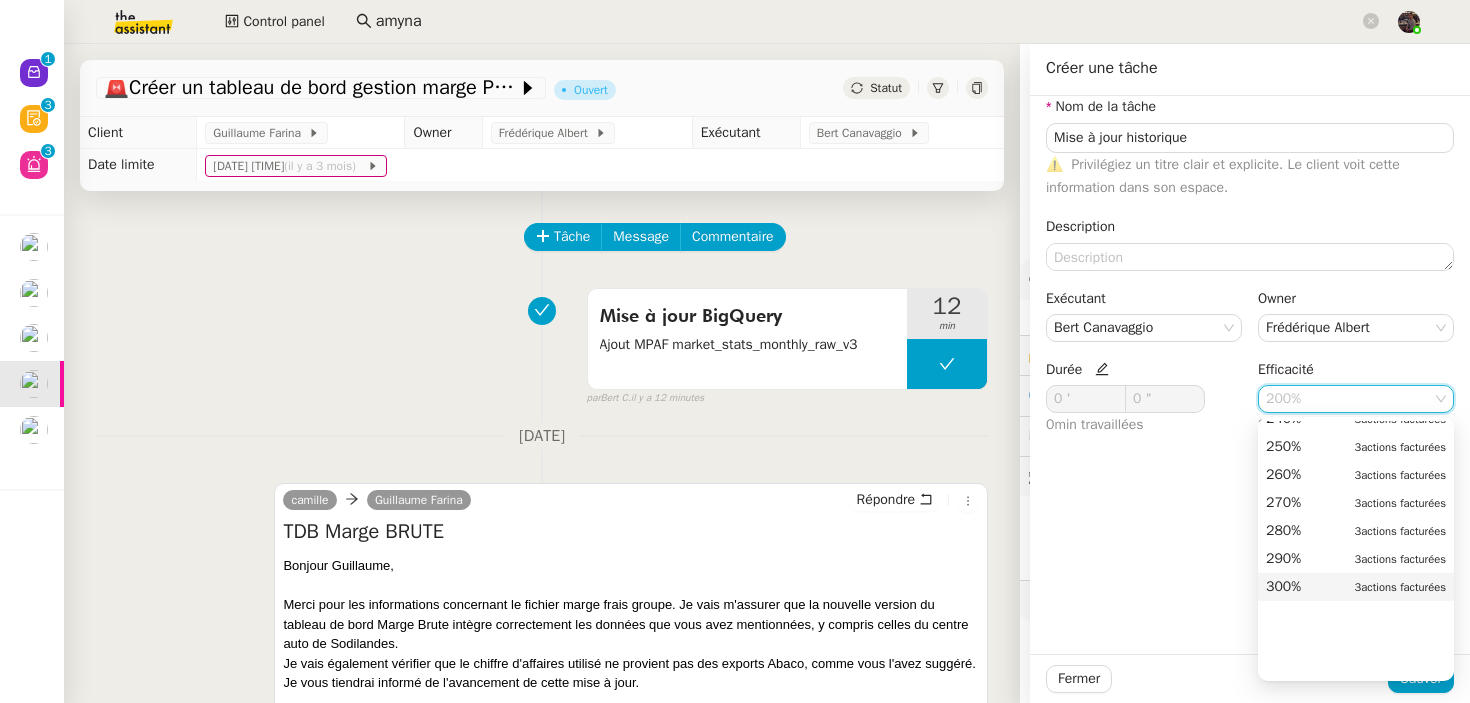 click on "300%" at bounding box center [1283, 587] 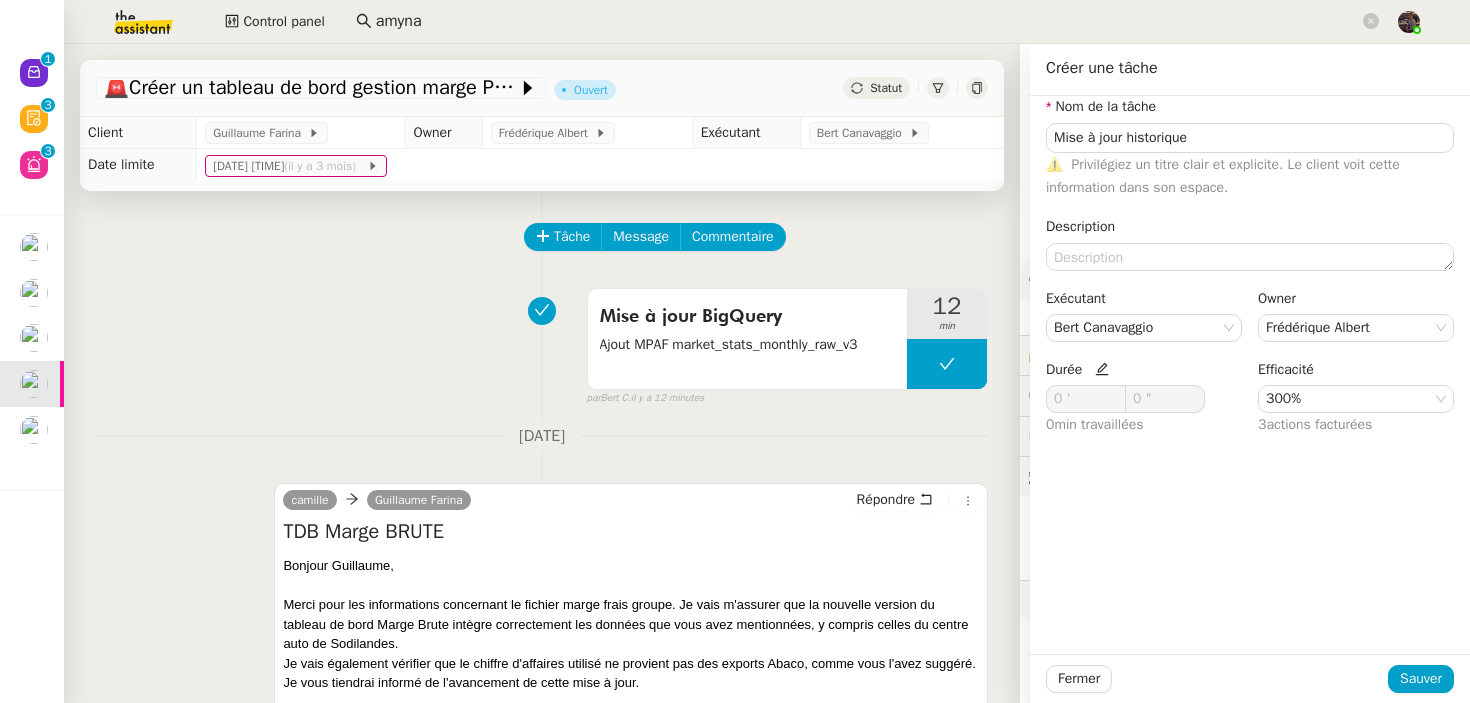 click on "Fermer Sauver" 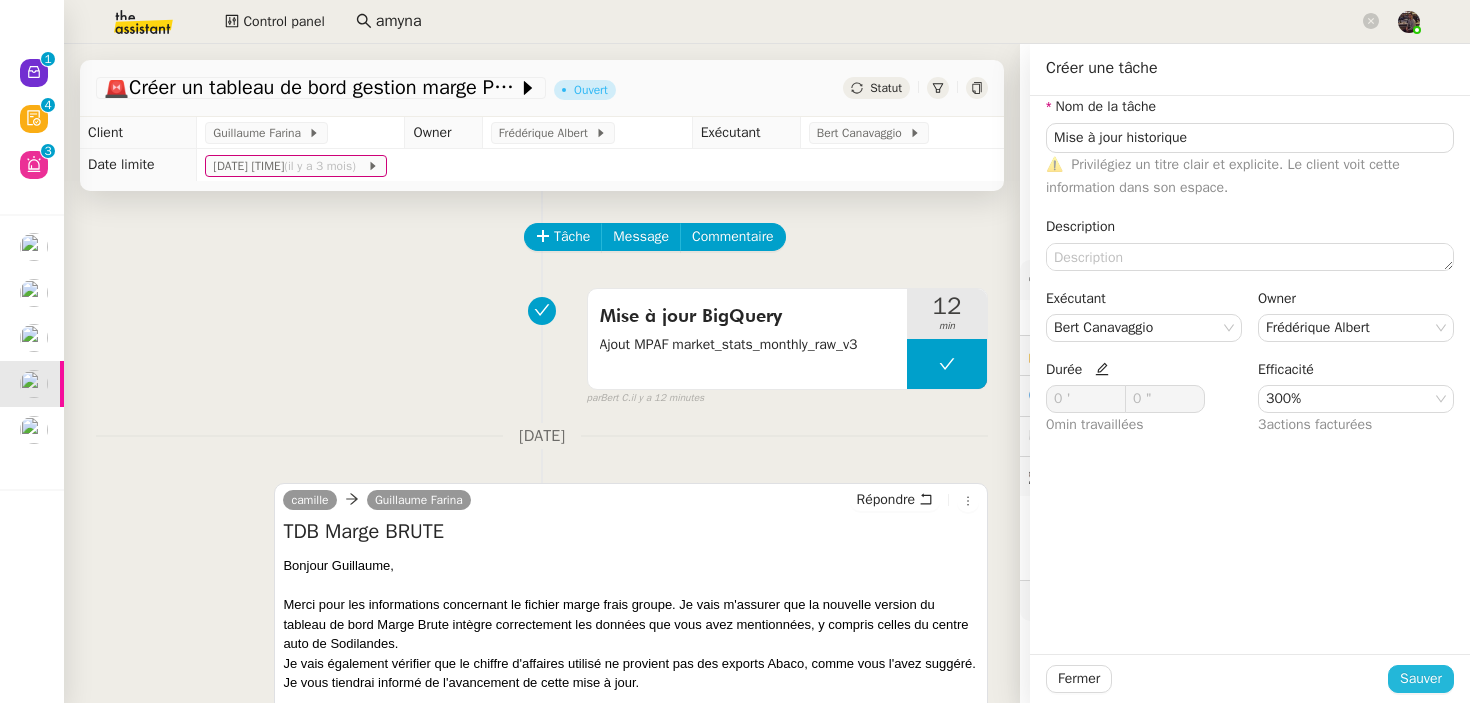 click on "Sauver" 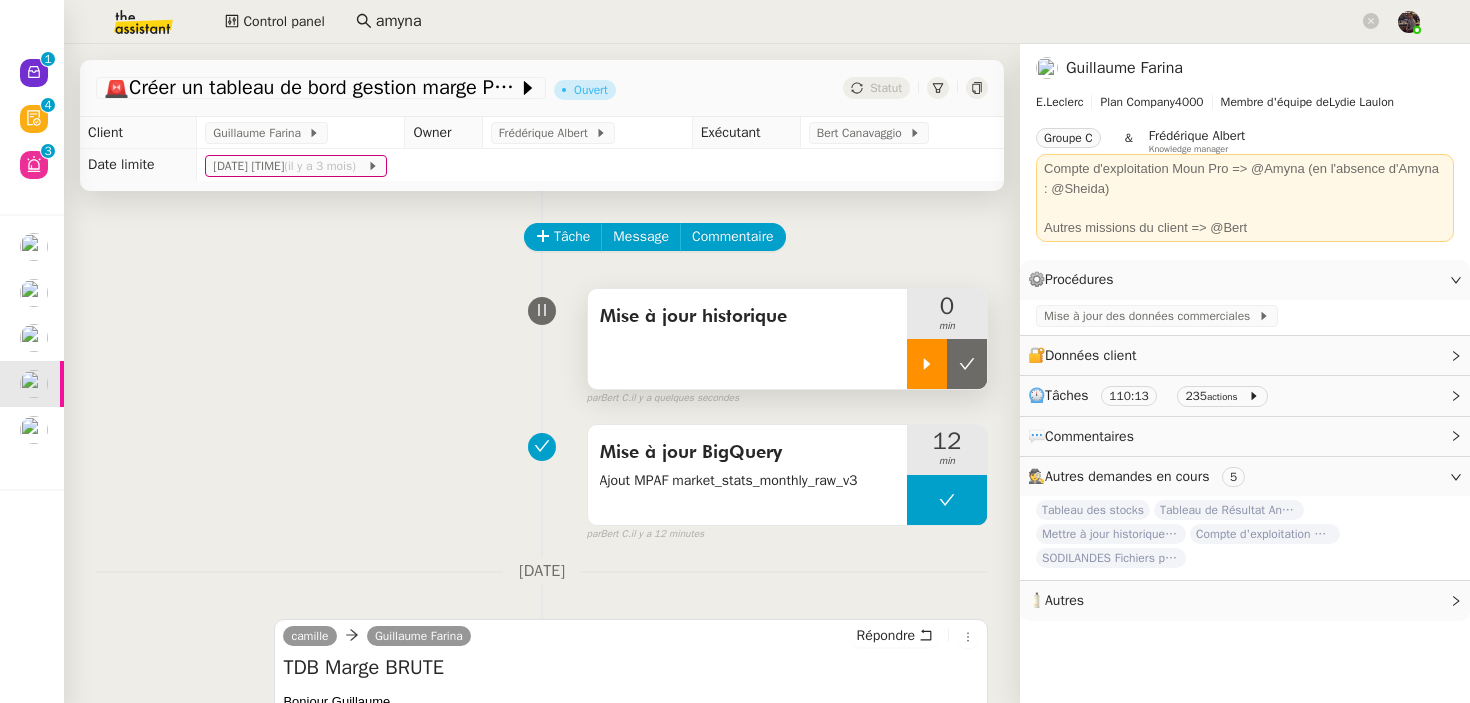 click at bounding box center [927, 364] 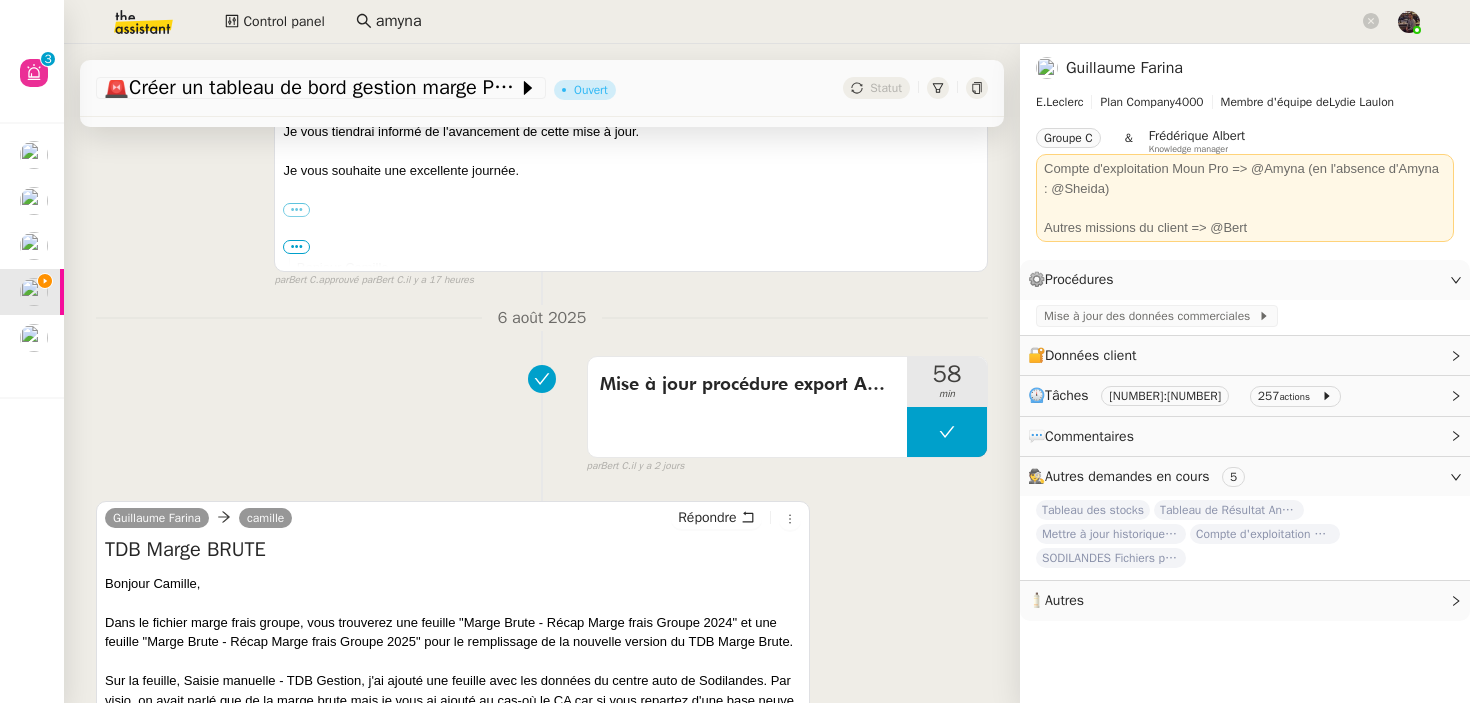 scroll, scrollTop: 894, scrollLeft: 0, axis: vertical 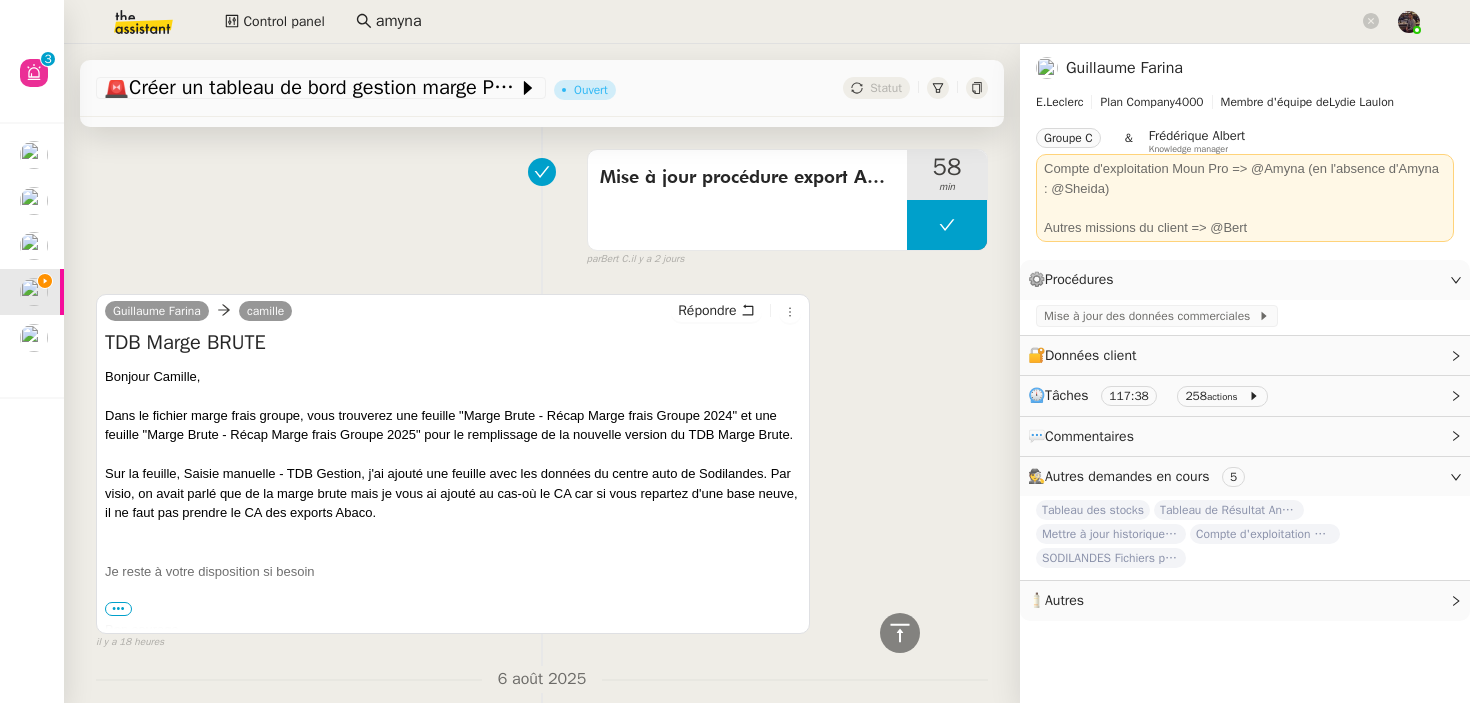 click at bounding box center [453, 591] 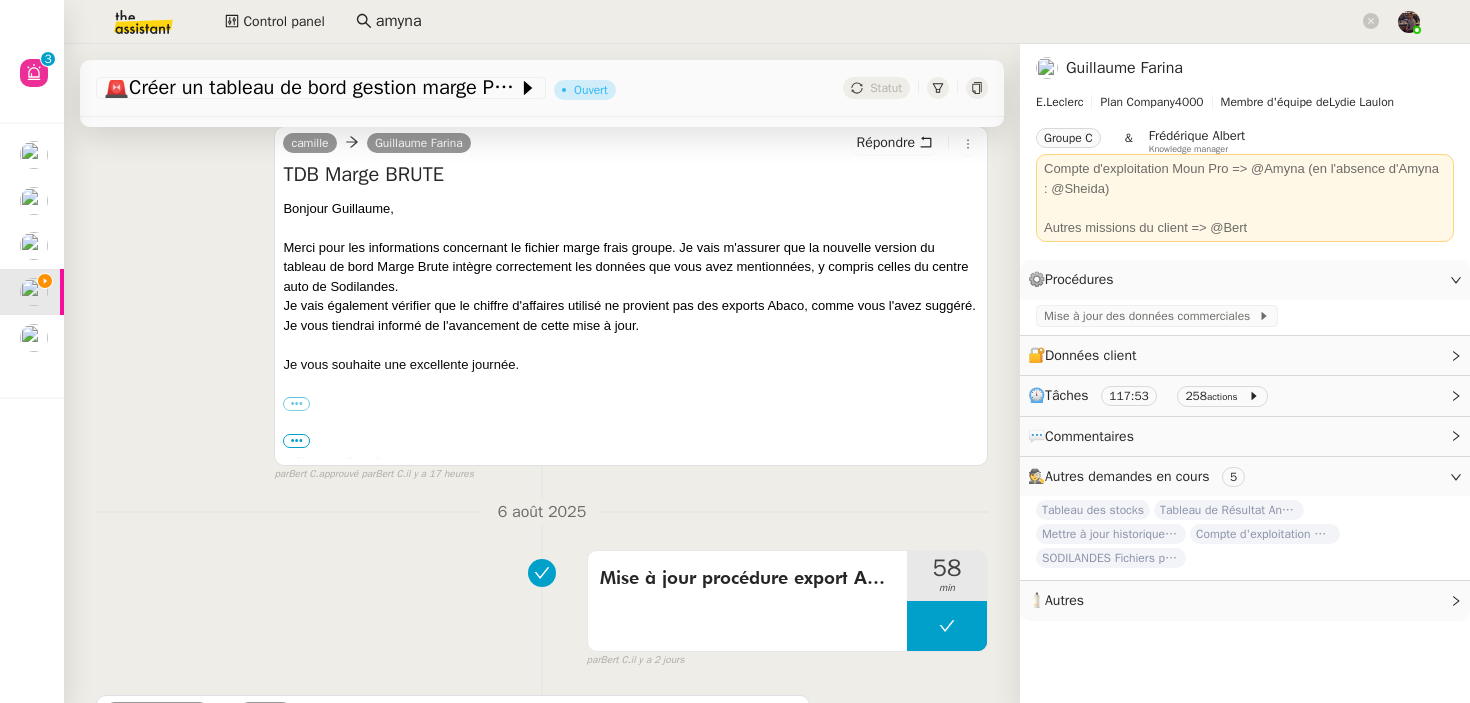 scroll, scrollTop: 0, scrollLeft: 0, axis: both 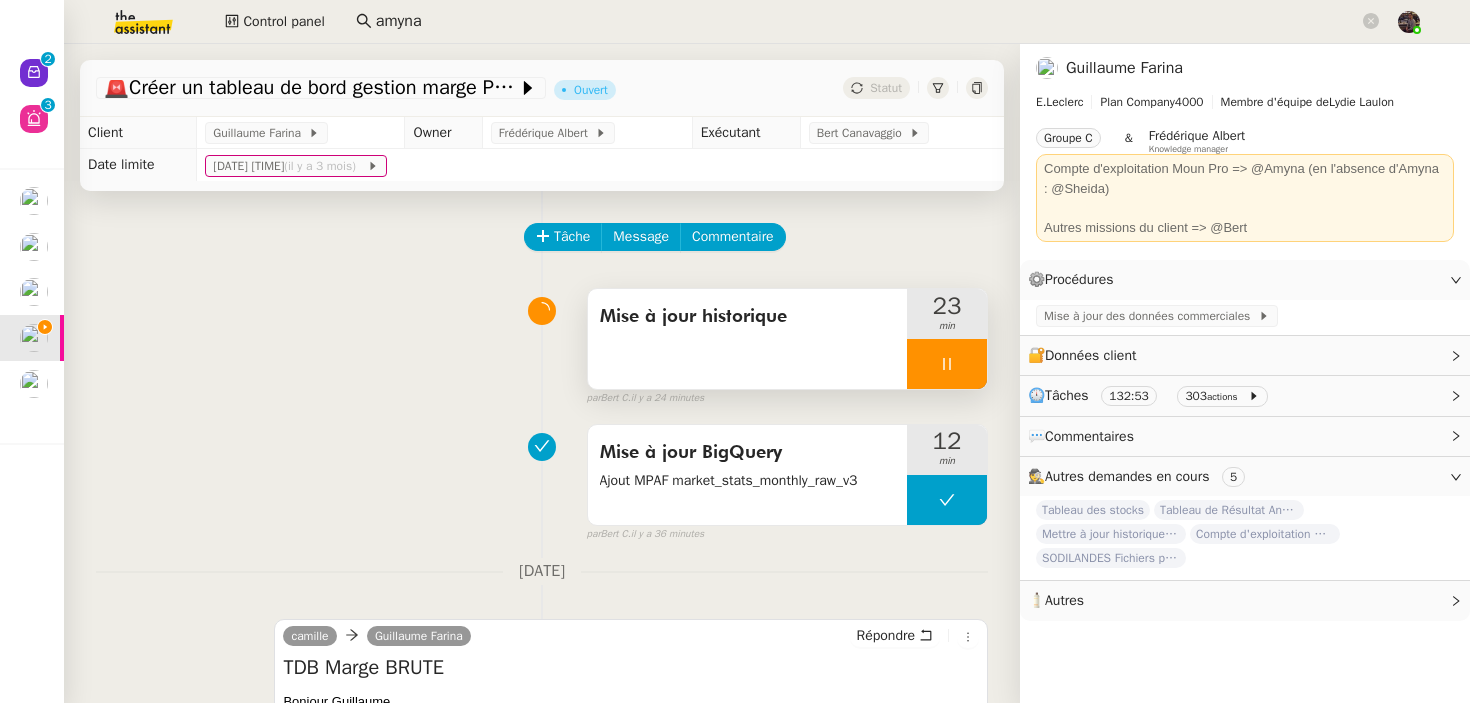 click at bounding box center (947, 364) 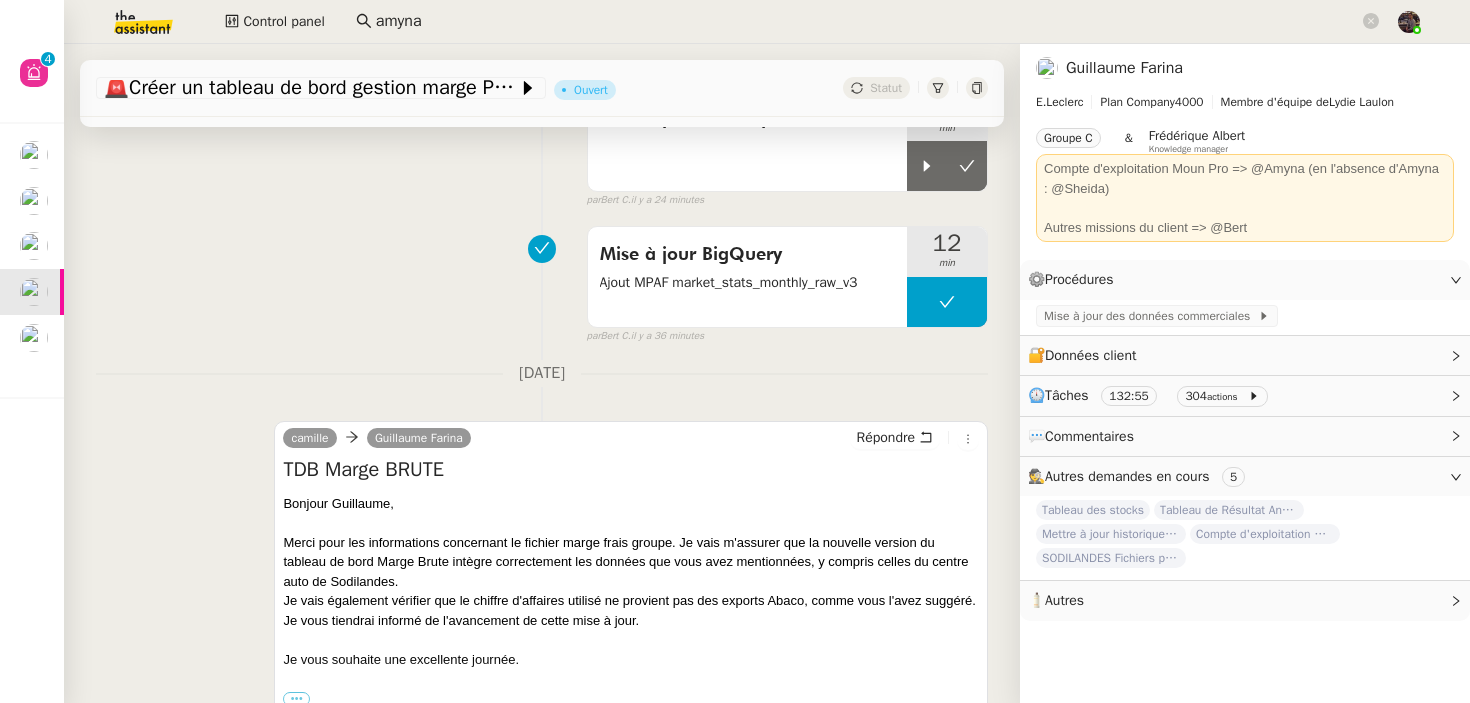 scroll, scrollTop: 197, scrollLeft: 0, axis: vertical 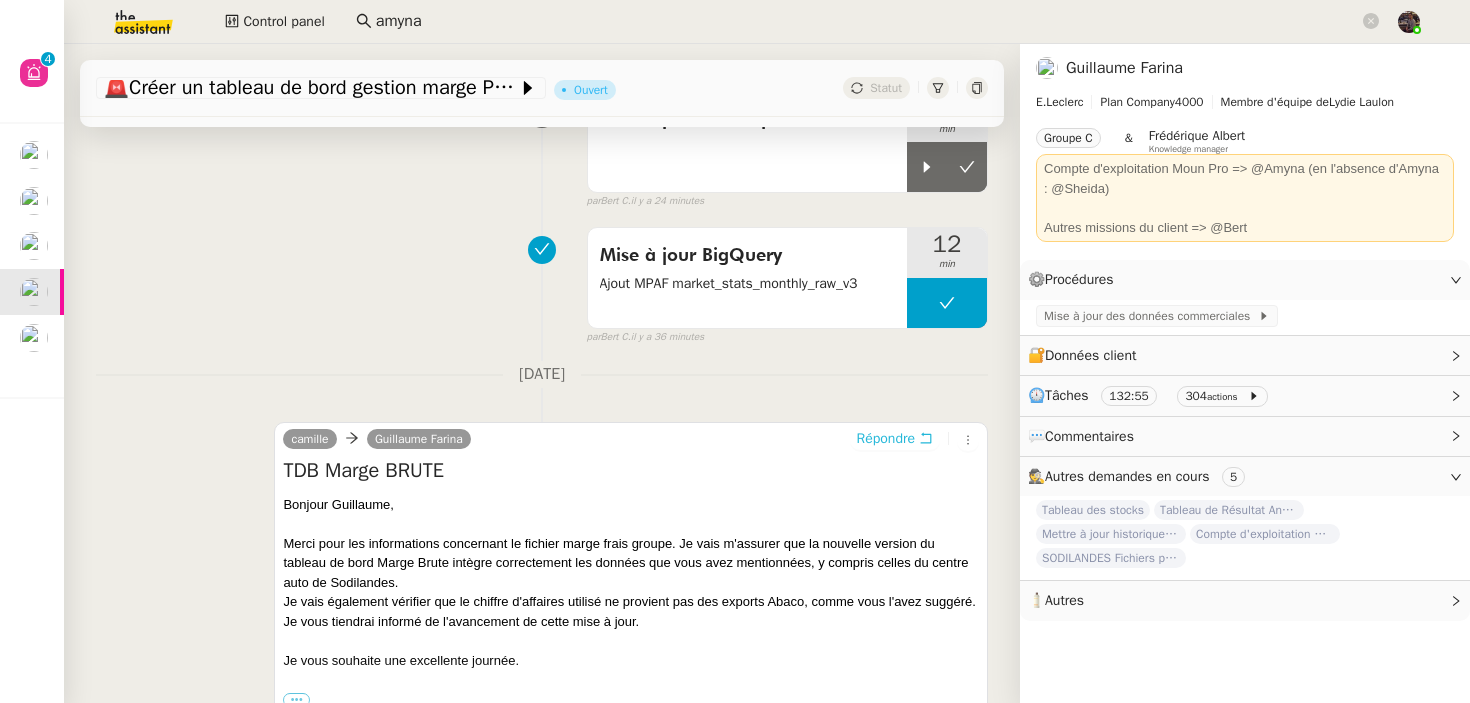 click on "Répondre" at bounding box center (886, 439) 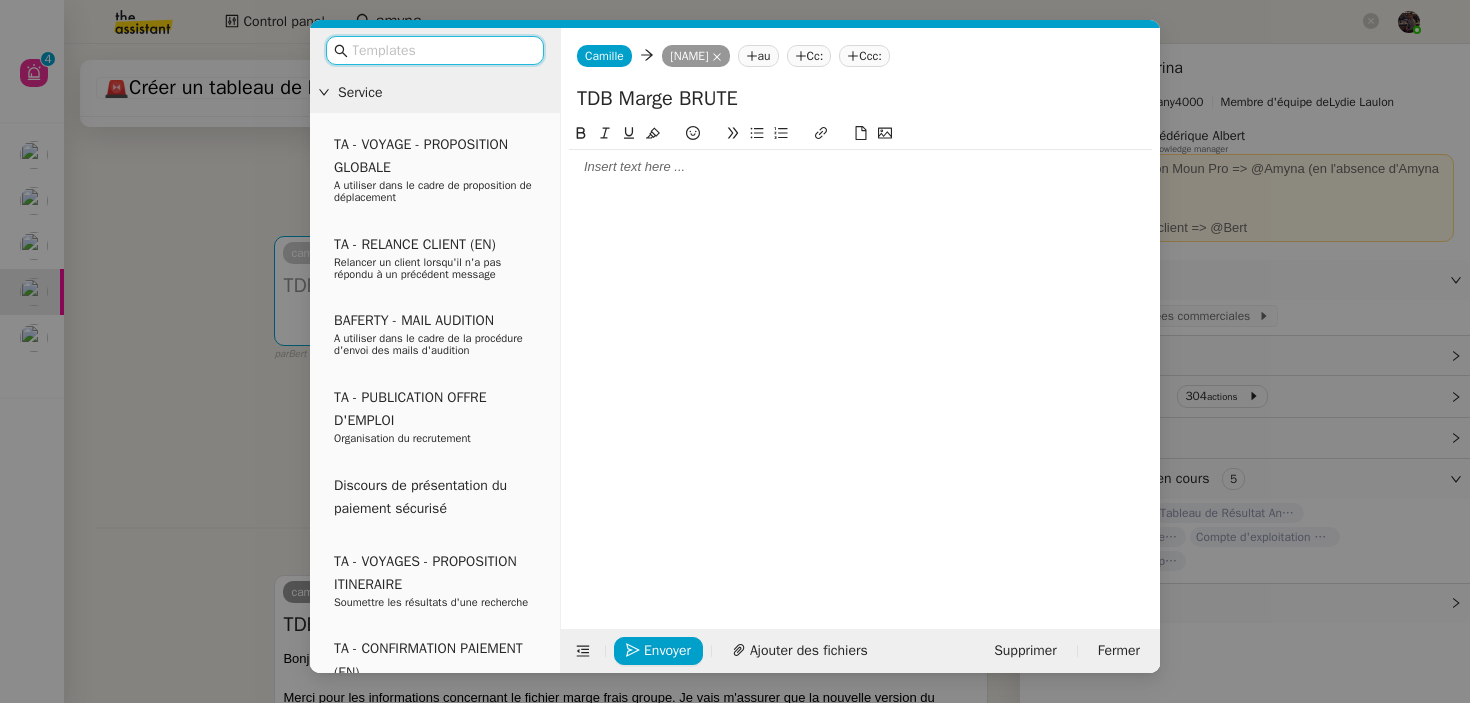 click 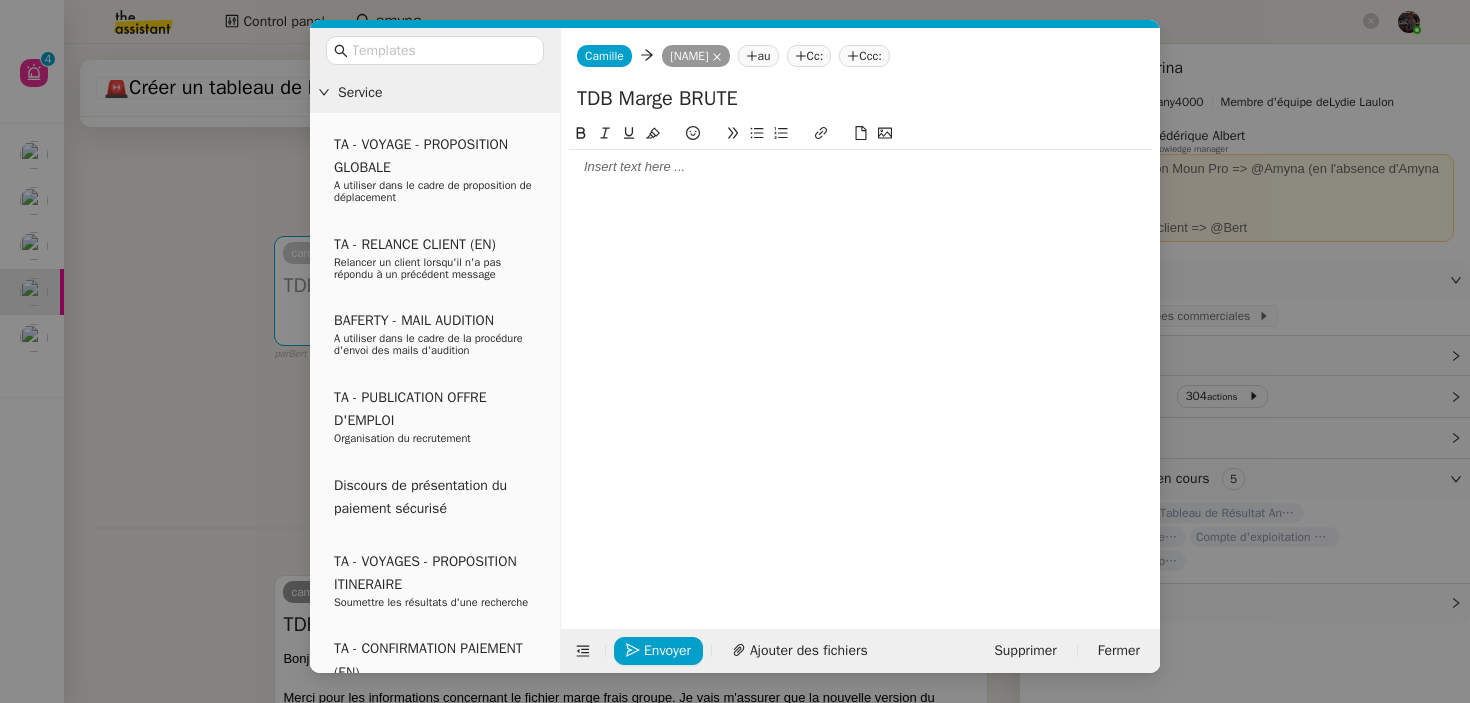 type 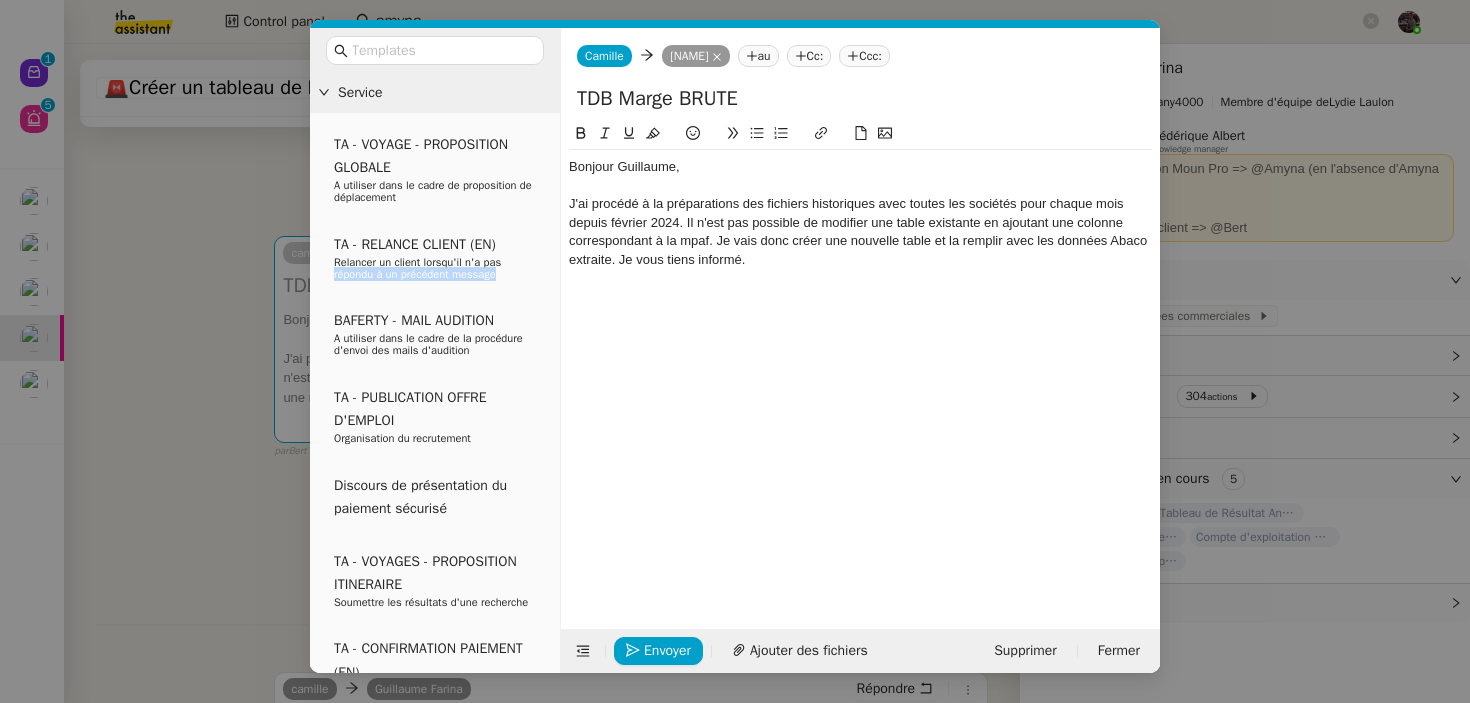 click on "Service TA - VOYAGE - PROPOSITION GLOBALE    A utiliser dans le cadre de proposition de déplacement TA - RELANCE CLIENT (EN)    Relancer un client lorsqu'il n'a pas répondu à un précédent message BAFERTY - MAIL AUDITION    A utiliser dans le cadre de la procédure d'envoi des mails d'audition TA - PUBLICATION OFFRE D'EMPLOI     Organisation du recrutement Discours de présentation du paiement sécurisé    TA - VOYAGES - PROPOSITION ITINERAIRE    Soumettre les résultats d'une recherche TA - CONFIRMATION PAIEMENT (EN)    Confirmer avec le client de modèle de transaction - Attention Plan Pro nécessaire. TA - COURRIER EXPEDIE (recommandé)    A utiliser dans le cadre de l'envoi d'un courrier recommandé TA - PARTAGE DE CALENDRIER (EN)    A utiliser pour demander au client de partager son calendrier afin de faciliter l'accès et la gestion PSPI - Appel de fonds MJL    A utiliser dans le cadre de la procédure d'appel de fonds MJL Compte d'exploitation - Evolutel     [FIRST] [LAST]" at bounding box center [735, 351] 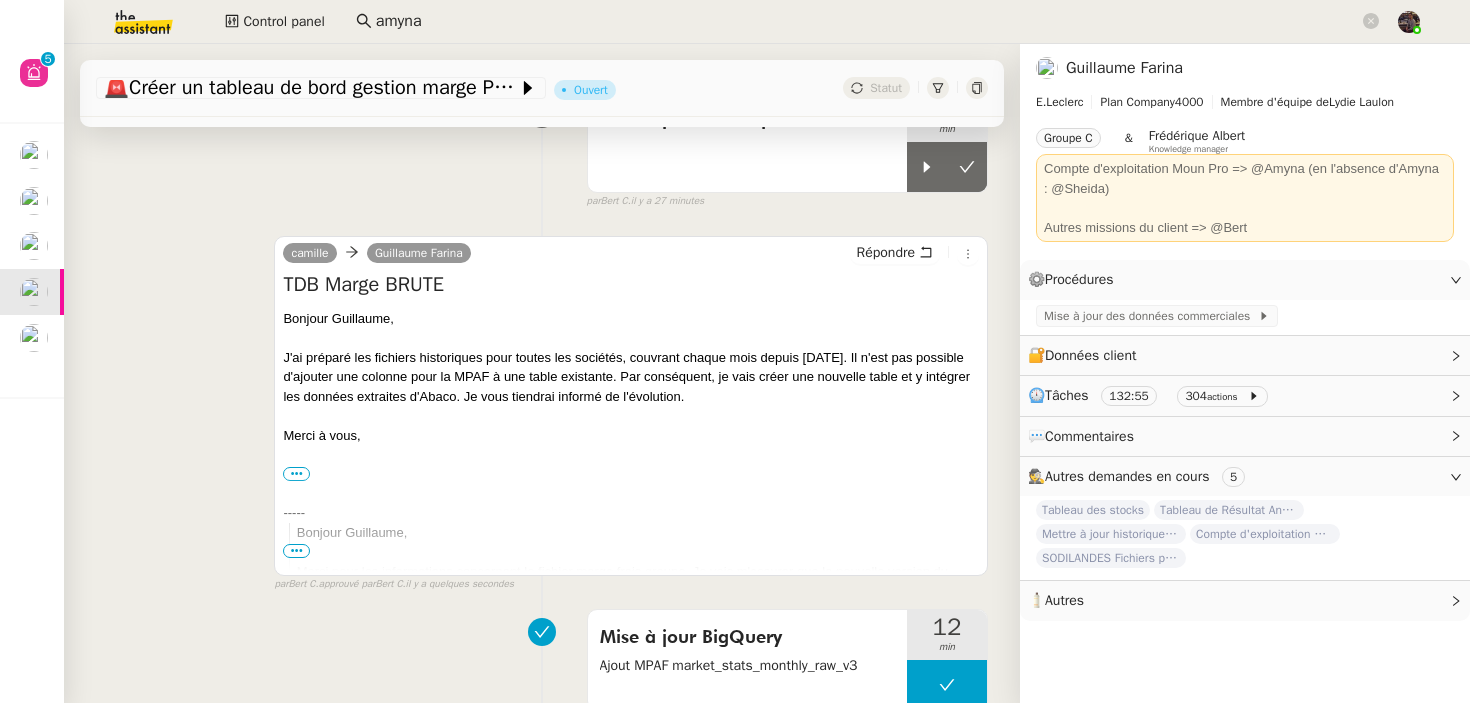 scroll, scrollTop: 0, scrollLeft: 0, axis: both 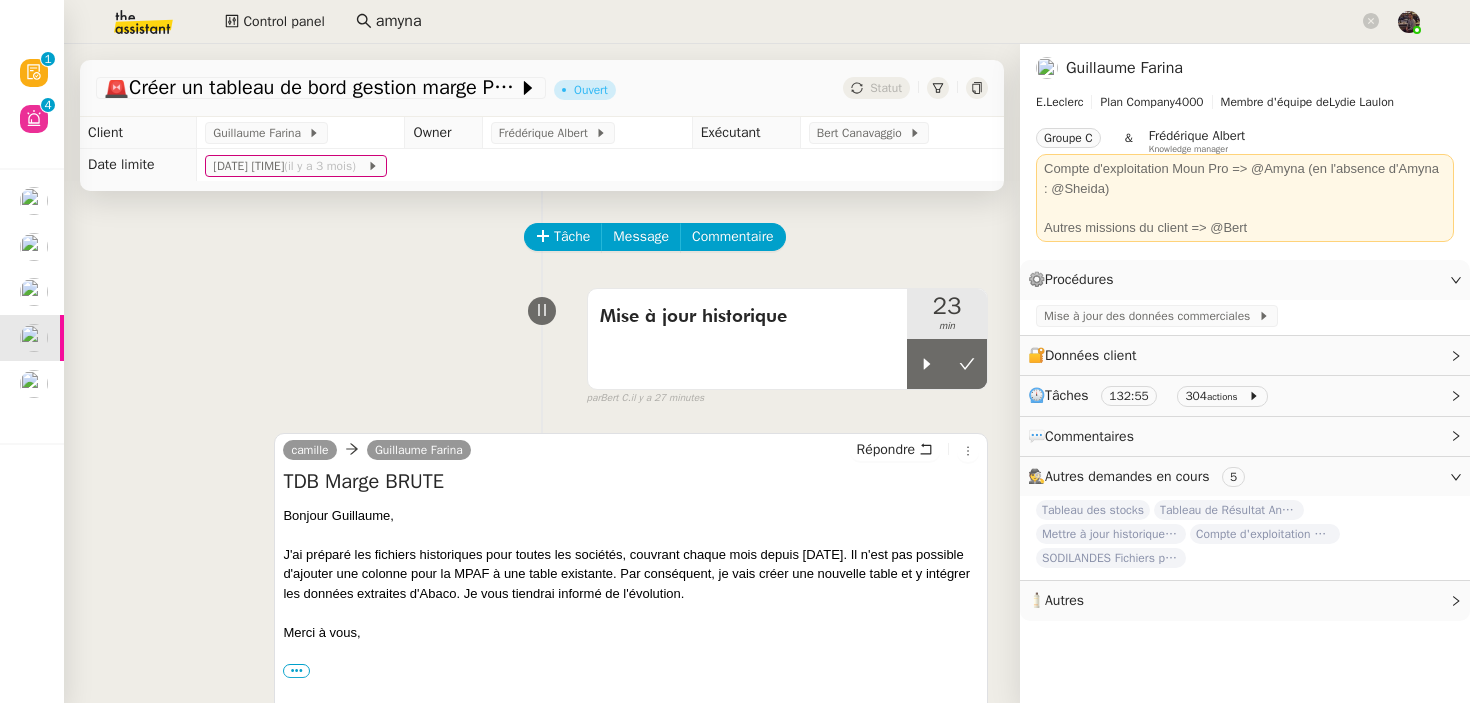 click on "Mise à jour historique     23 min false par   Bert C.   il y a 27 minutes" at bounding box center (542, 343) 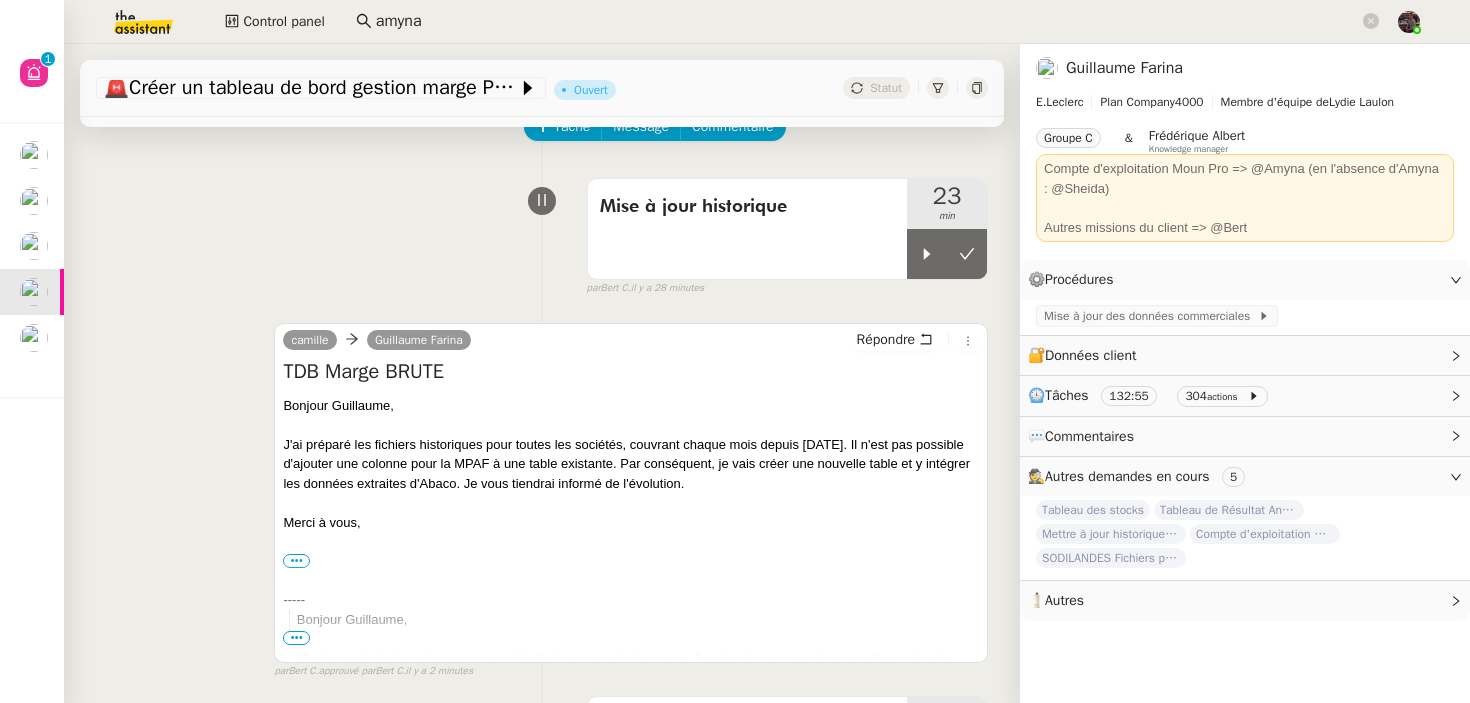 click on "Mise à jour historique     23 min false par   [NAME]   il y a 28 minutes" at bounding box center (542, 233) 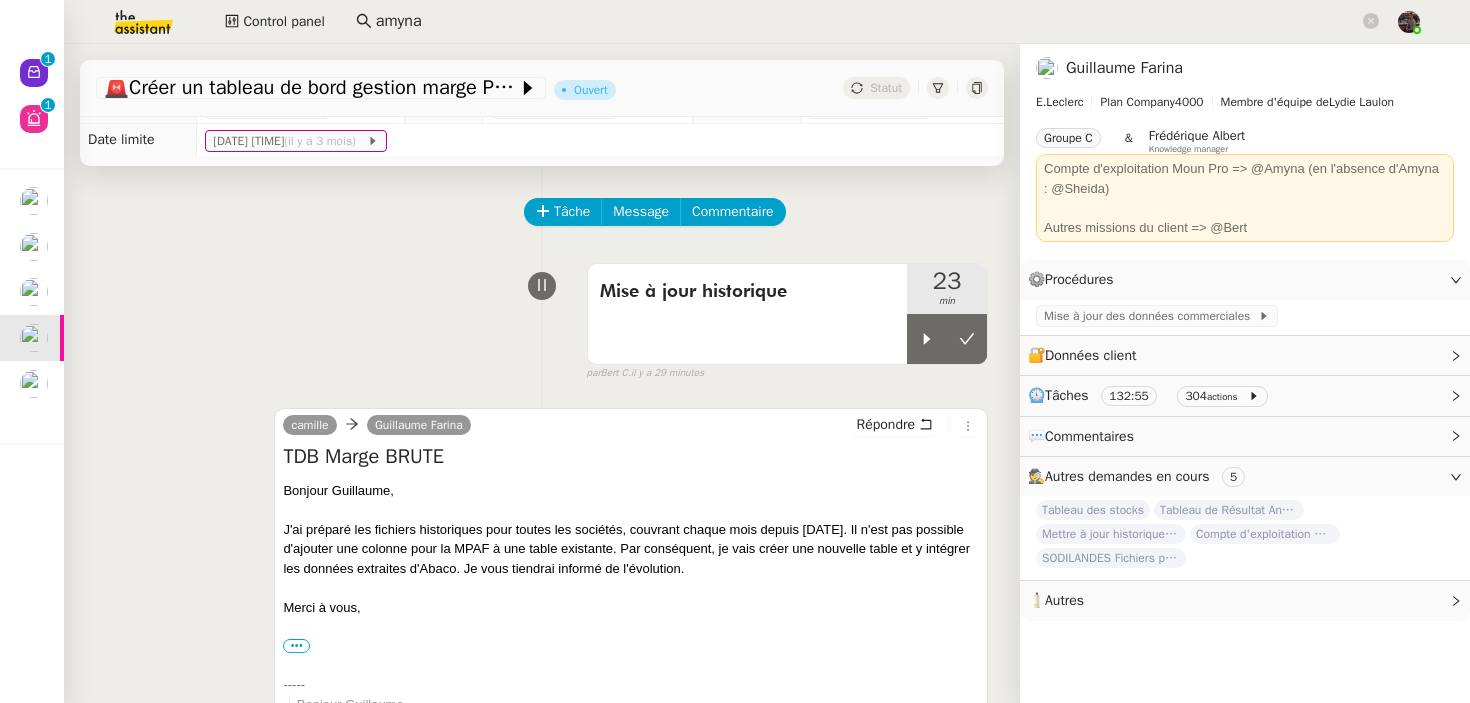 scroll, scrollTop: 0, scrollLeft: 0, axis: both 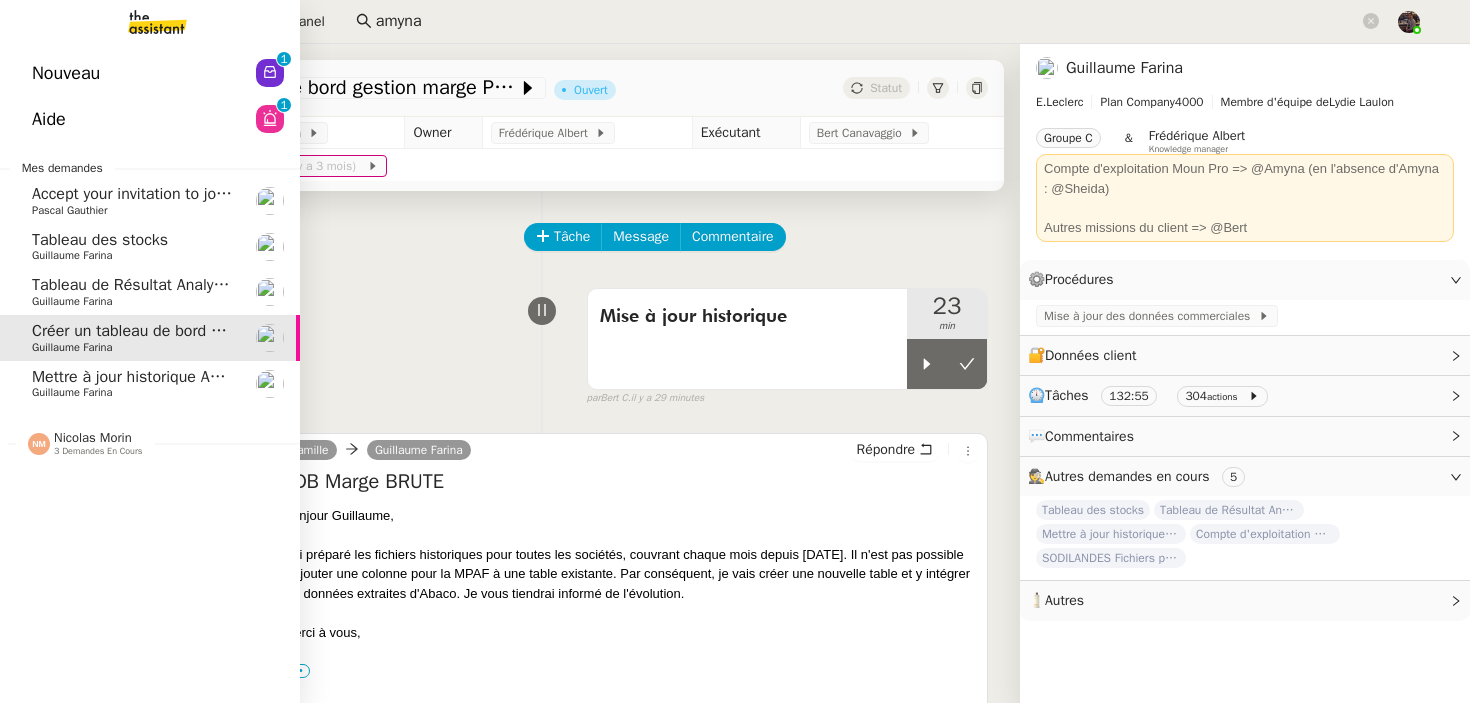 click on "Nouveau" 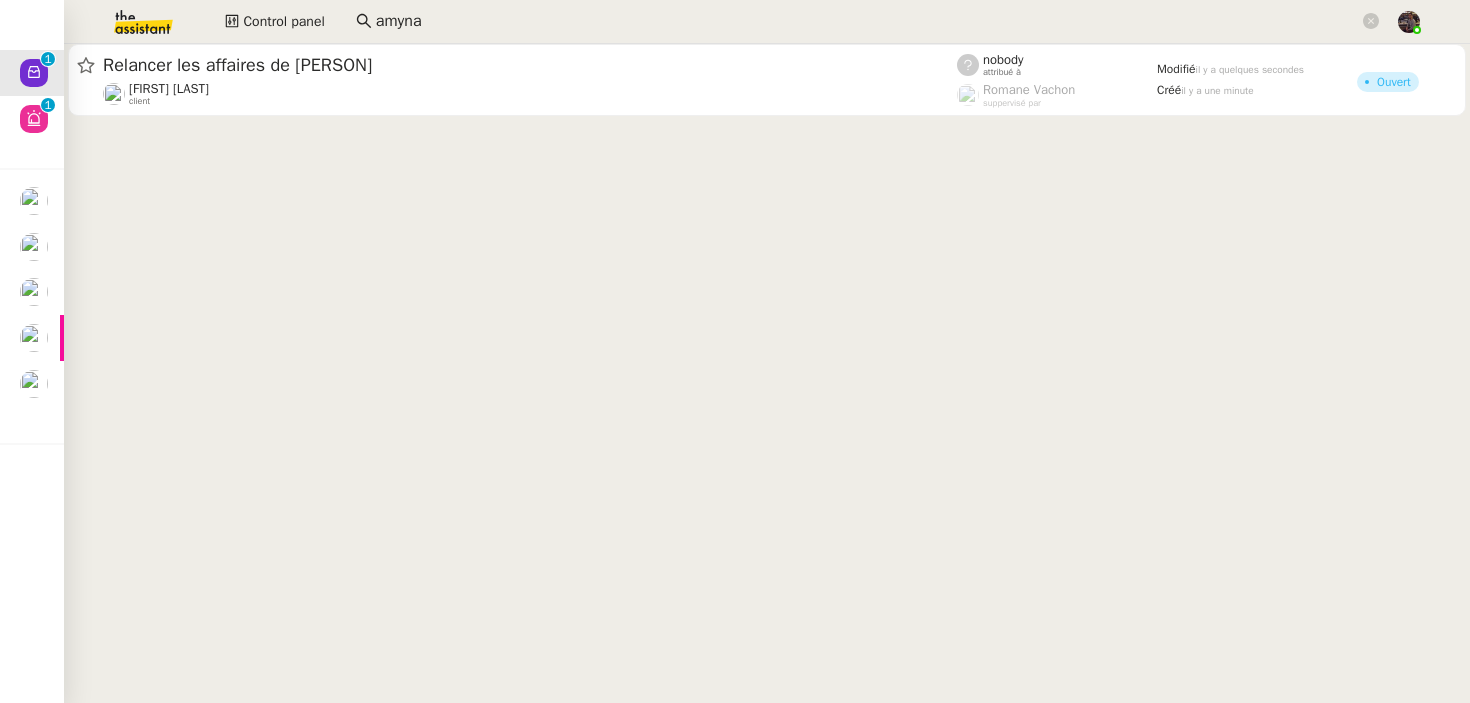 click on "Mettre à jour historique Abaco Exercice [DATE] - [DATE]    [FIRST] [LAST]" 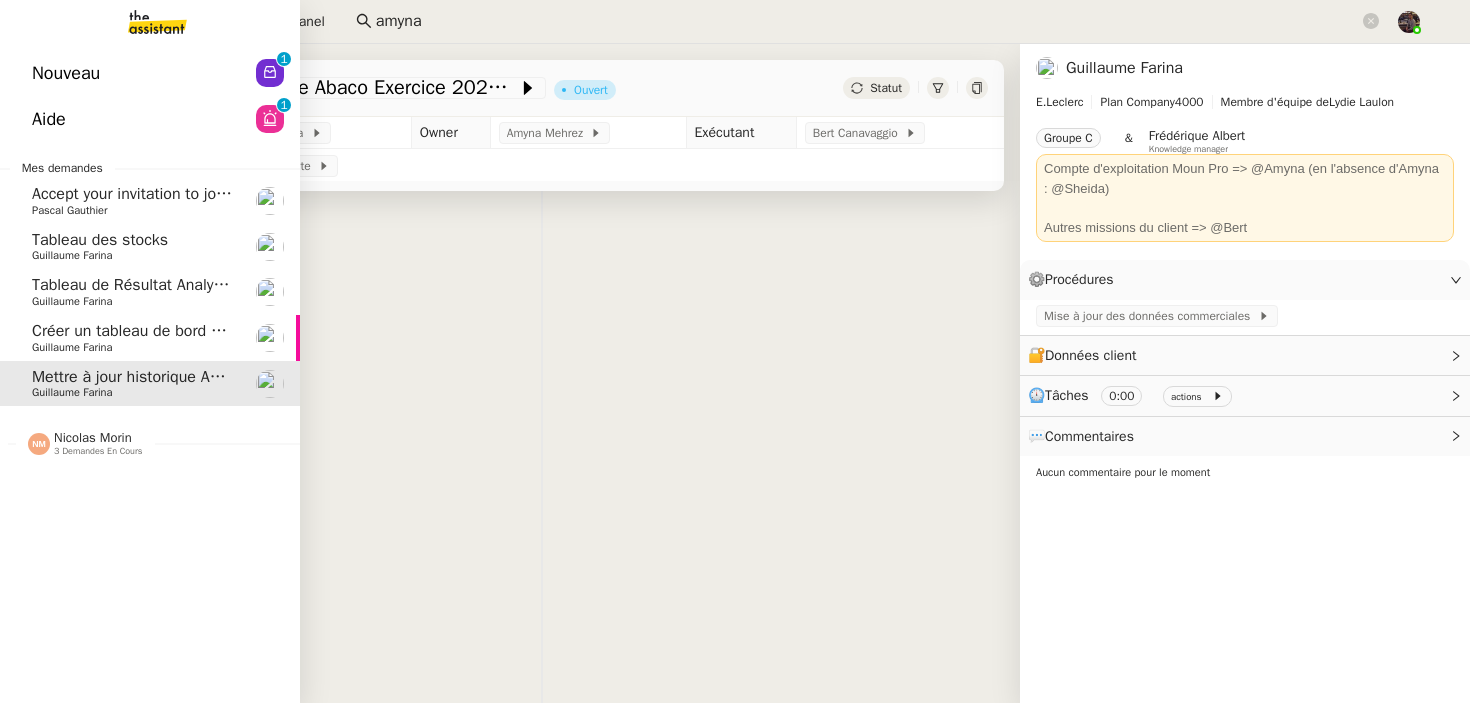 click on "Créer un tableau de bord gestion marge PAF" 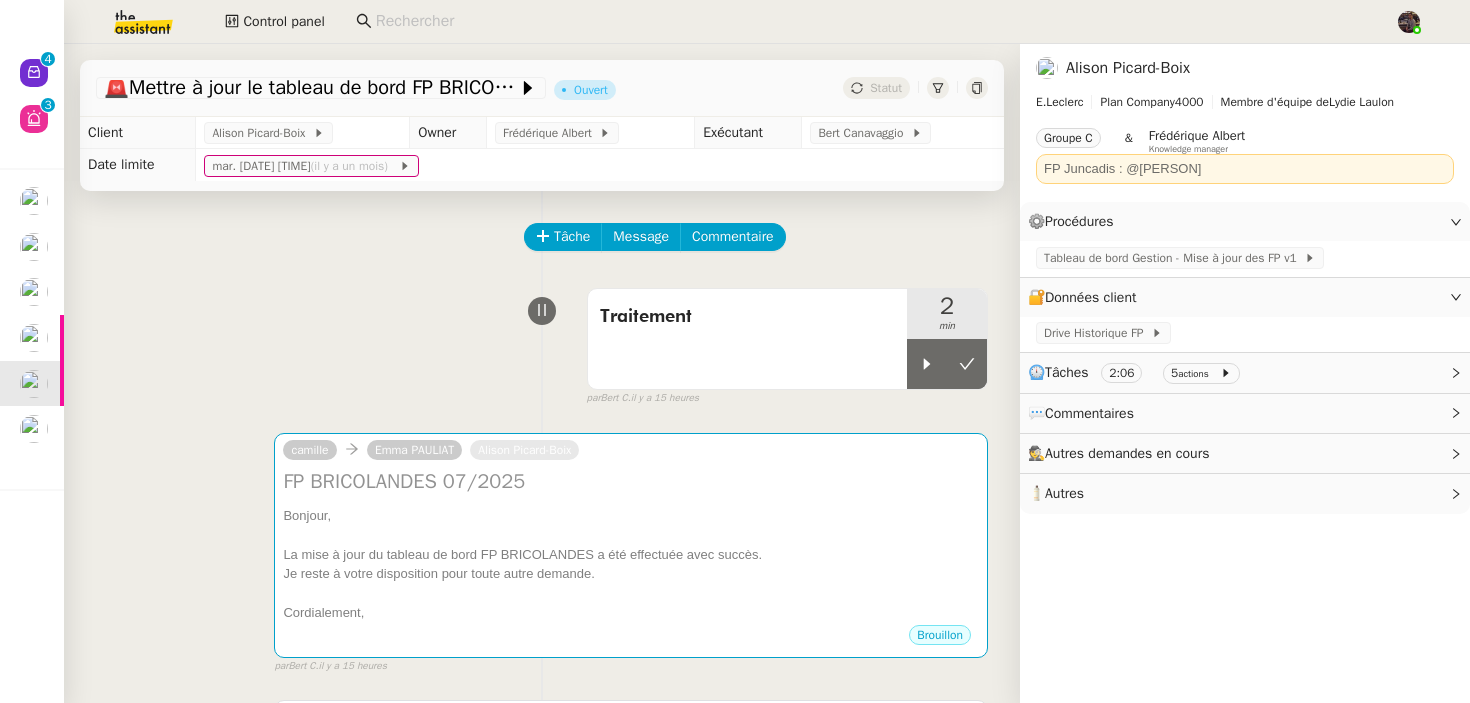 scroll, scrollTop: 0, scrollLeft: 0, axis: both 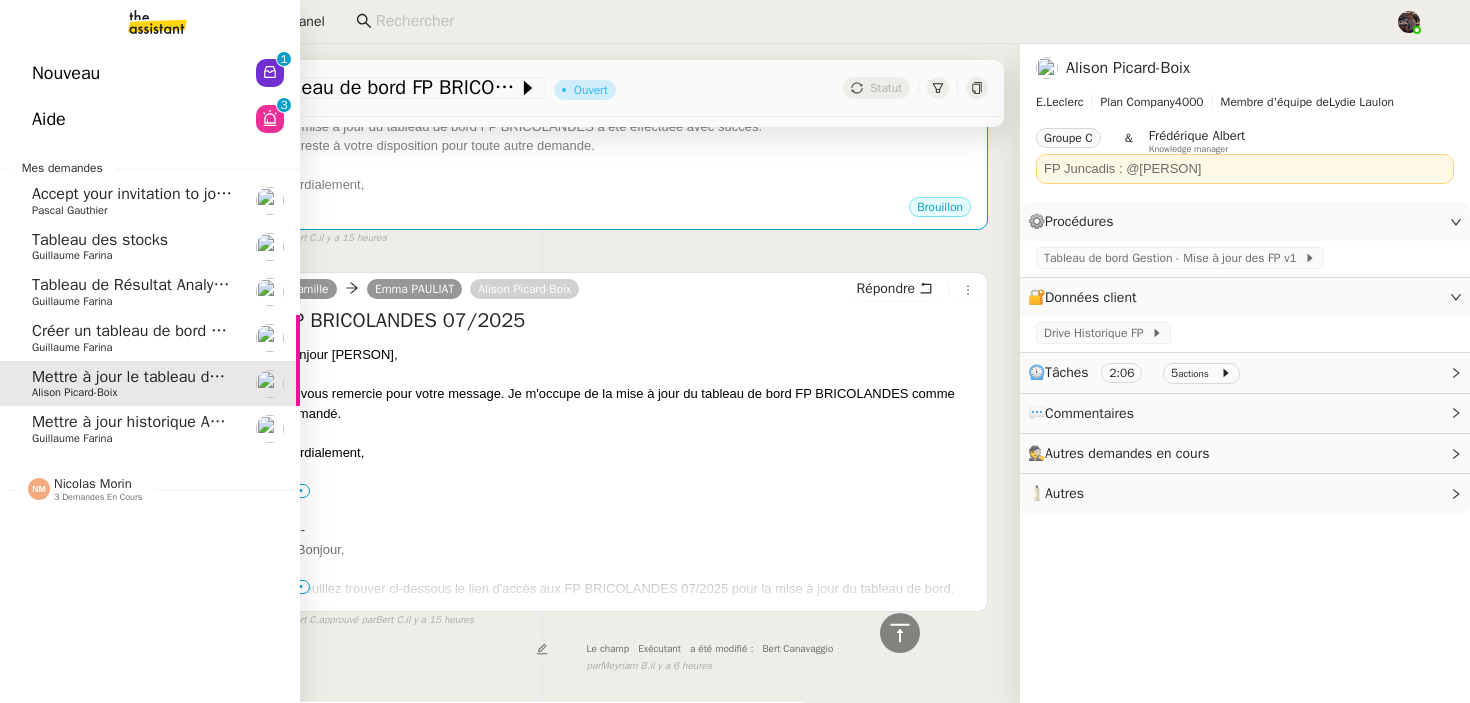 click on "Mettre à jour historique Abaco Exercice 2024 - 2025" 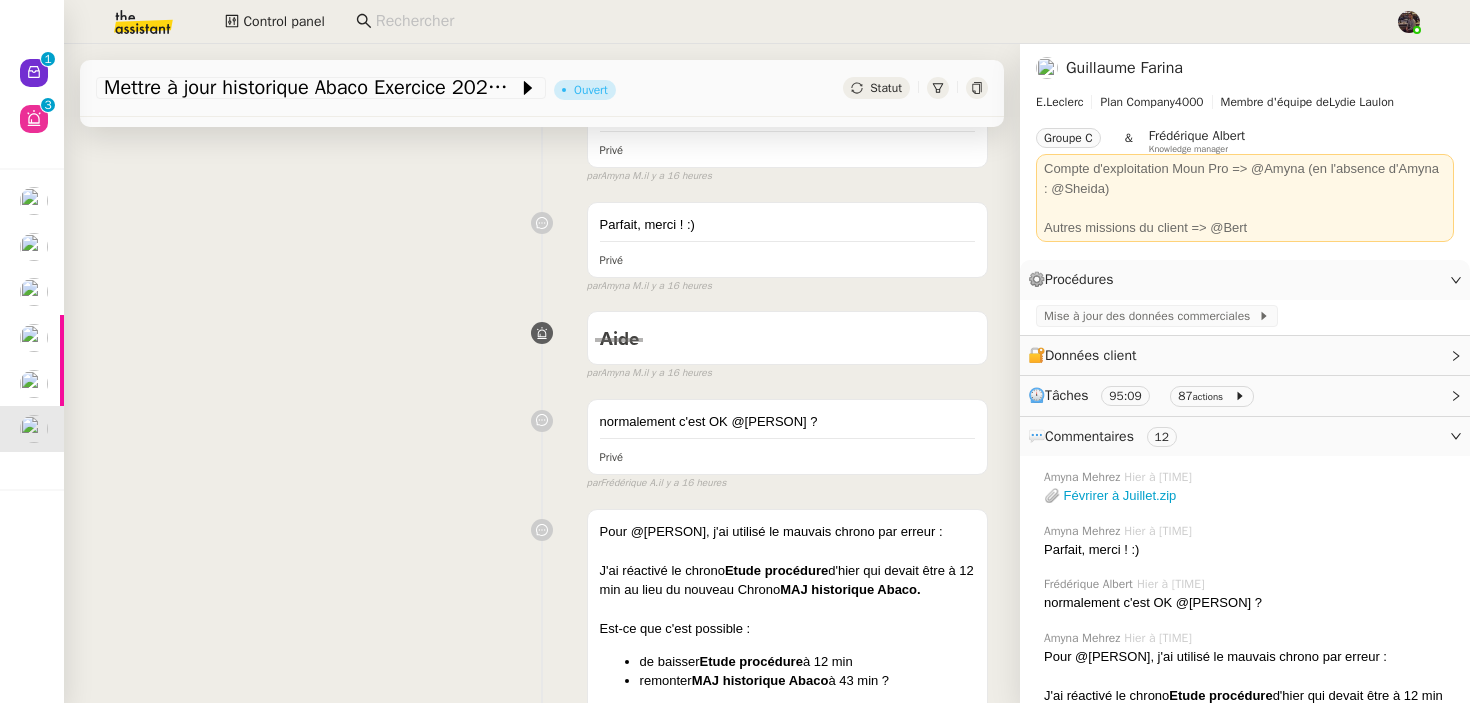 scroll, scrollTop: 0, scrollLeft: 0, axis: both 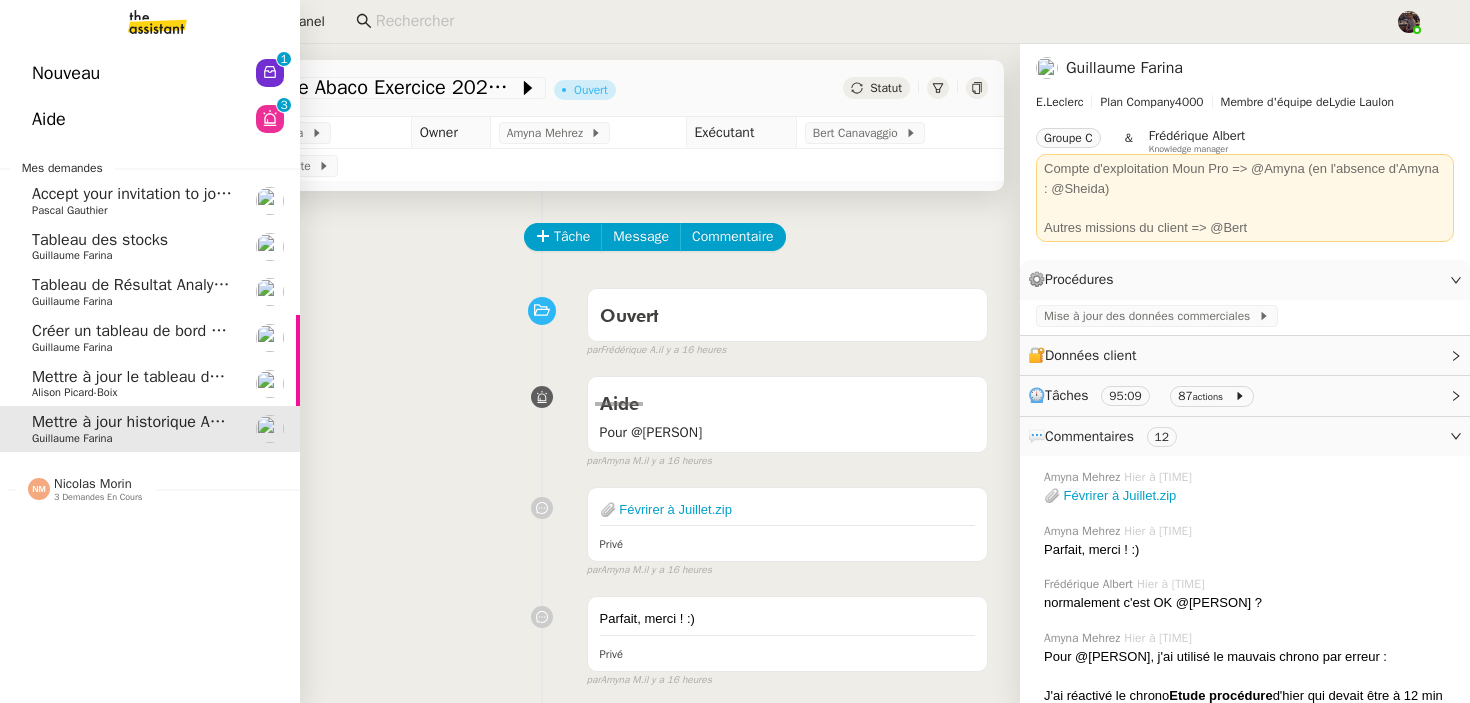 click on "Mettre à jour le tableau de bord FP BRICOLANDES" 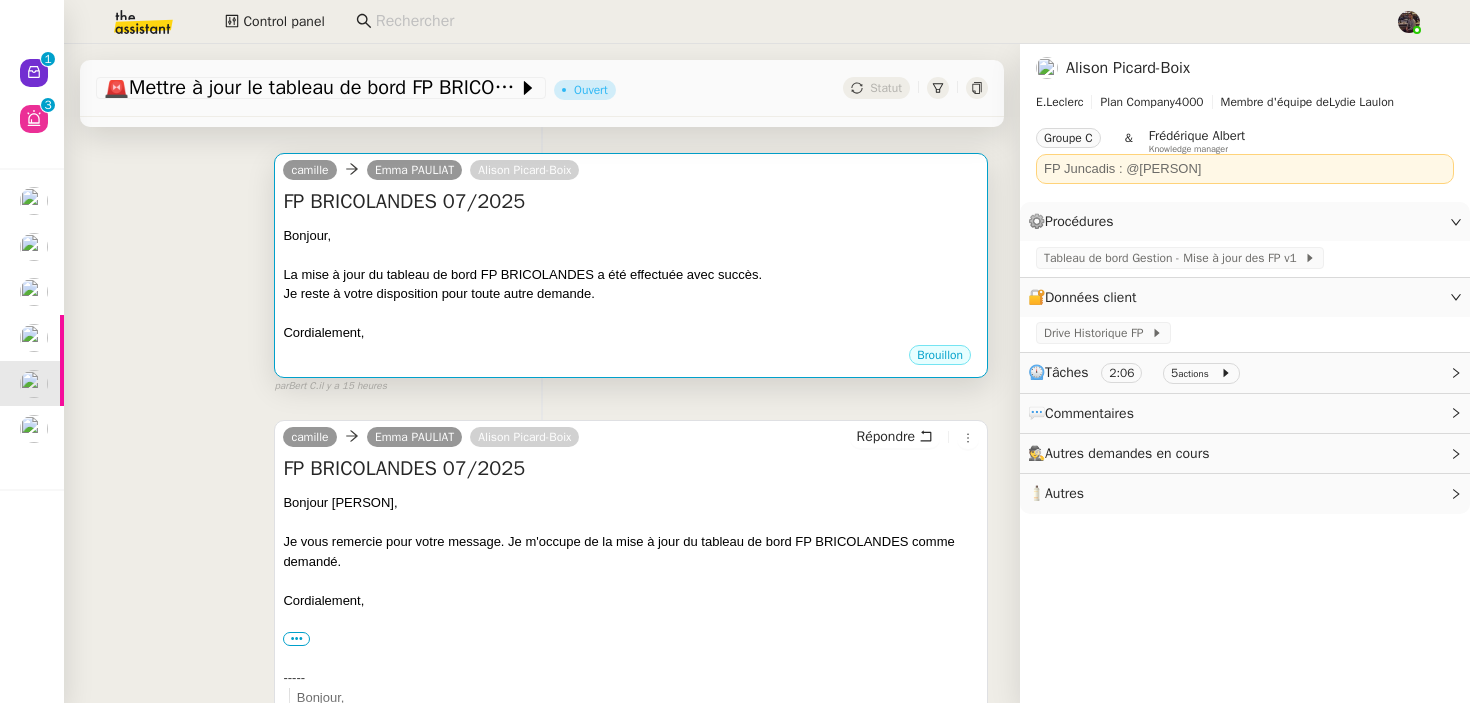 scroll, scrollTop: 725, scrollLeft: 0, axis: vertical 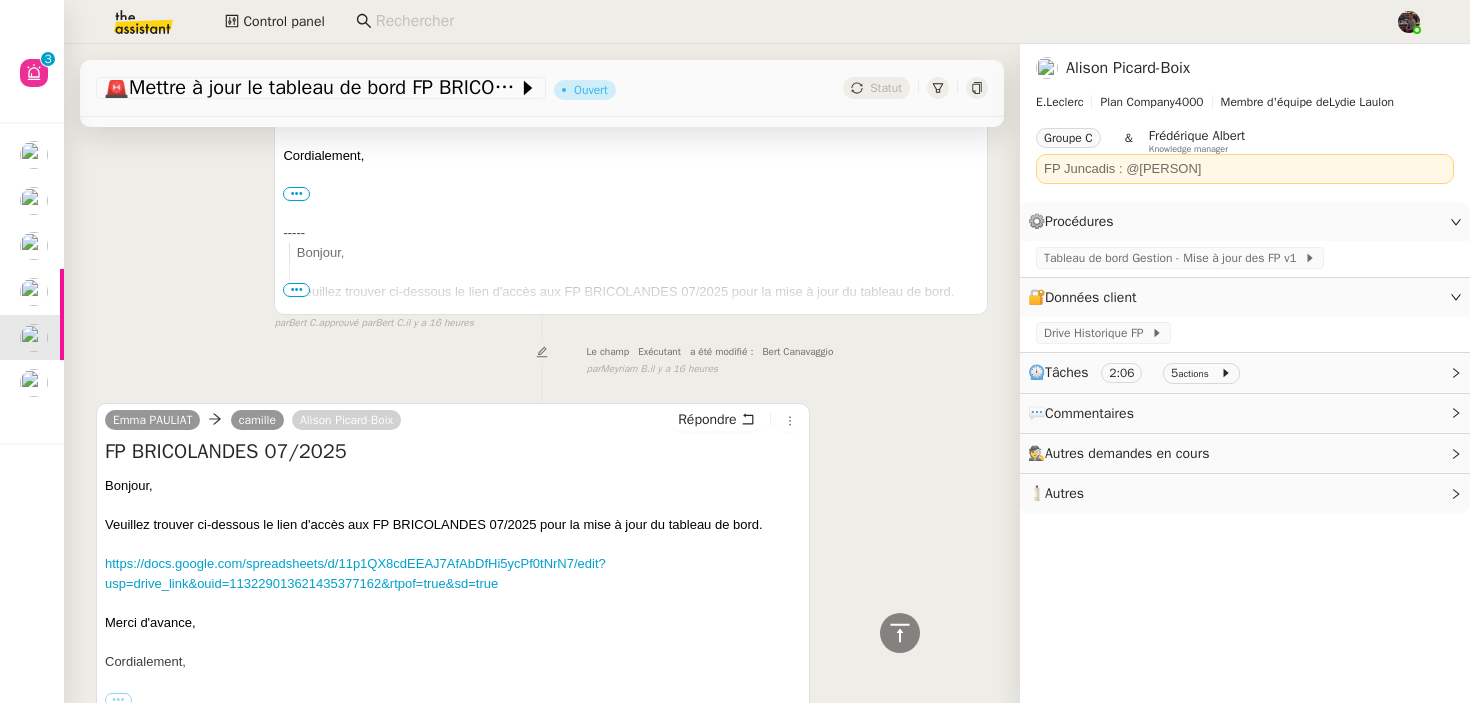 click on "camille      Emma PAULIAT   Alison Picard-Boix  Répondre FP BRICOLANDES 07/2025
Bonjour Emma, Je vous remercie pour votre message. Je m'occupe de la mise à jour du tableau de bord FP BRICOLANDES comme demandé. Cordialement,
•••
Camille
Assistante de direction   •  Leclerc
camille@theassistant.com
-----
Bonjour, Veuillez trouver ci-dessous le lien d'accès aux FP BRICOLANDES 07/2025 pour la mise à jour du tableau de bord. https://docs.google.com/spreadsheets/d/11p1QX8cdEEAJ7AfAbDfHi5ycPf0tNrN7/edit?usp=drive_link&ouid=113229013621435377162&rtpof=true&sd=true Merci d'avance, Cordialement,
•••
Emma PAULIAT Service Ressources Humaines  E. Leclerc Aire-sur-l'Adour" at bounding box center (542, 144) 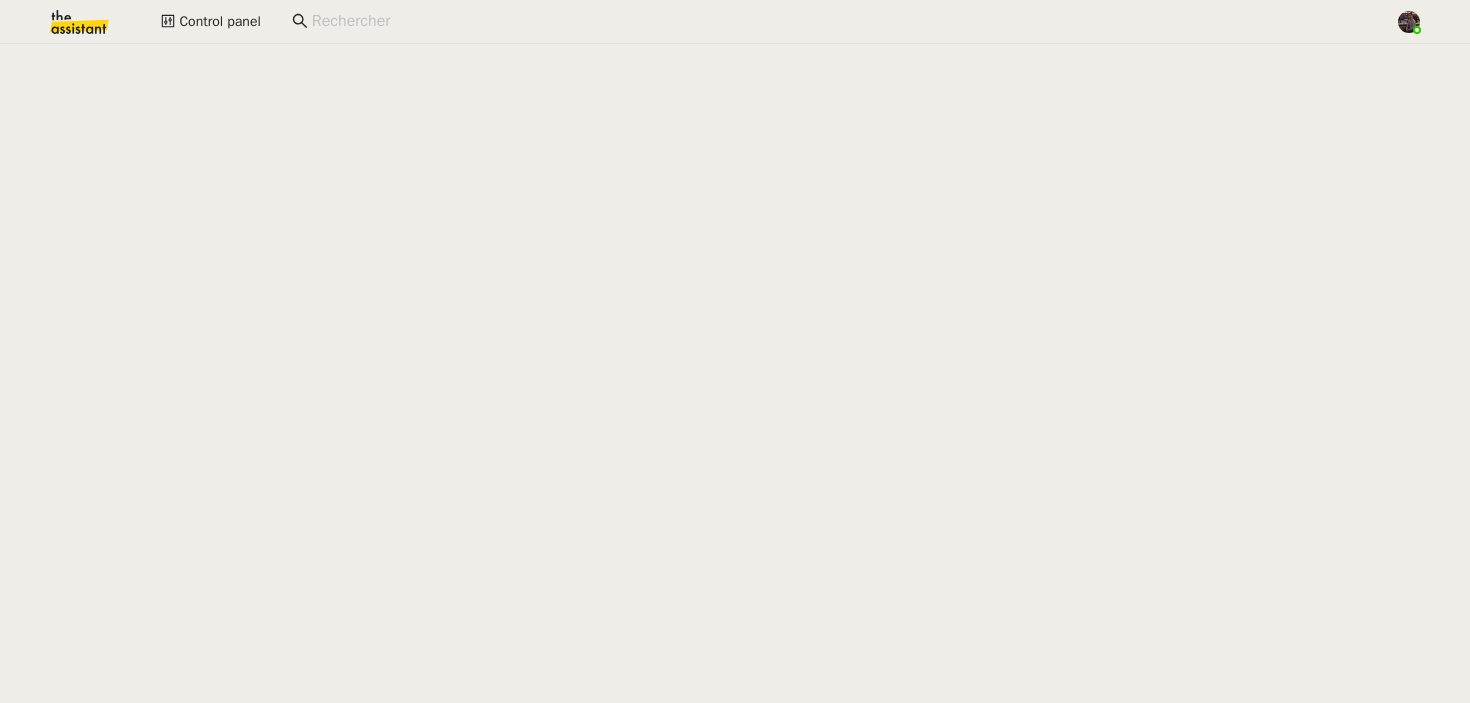 scroll, scrollTop: 0, scrollLeft: 0, axis: both 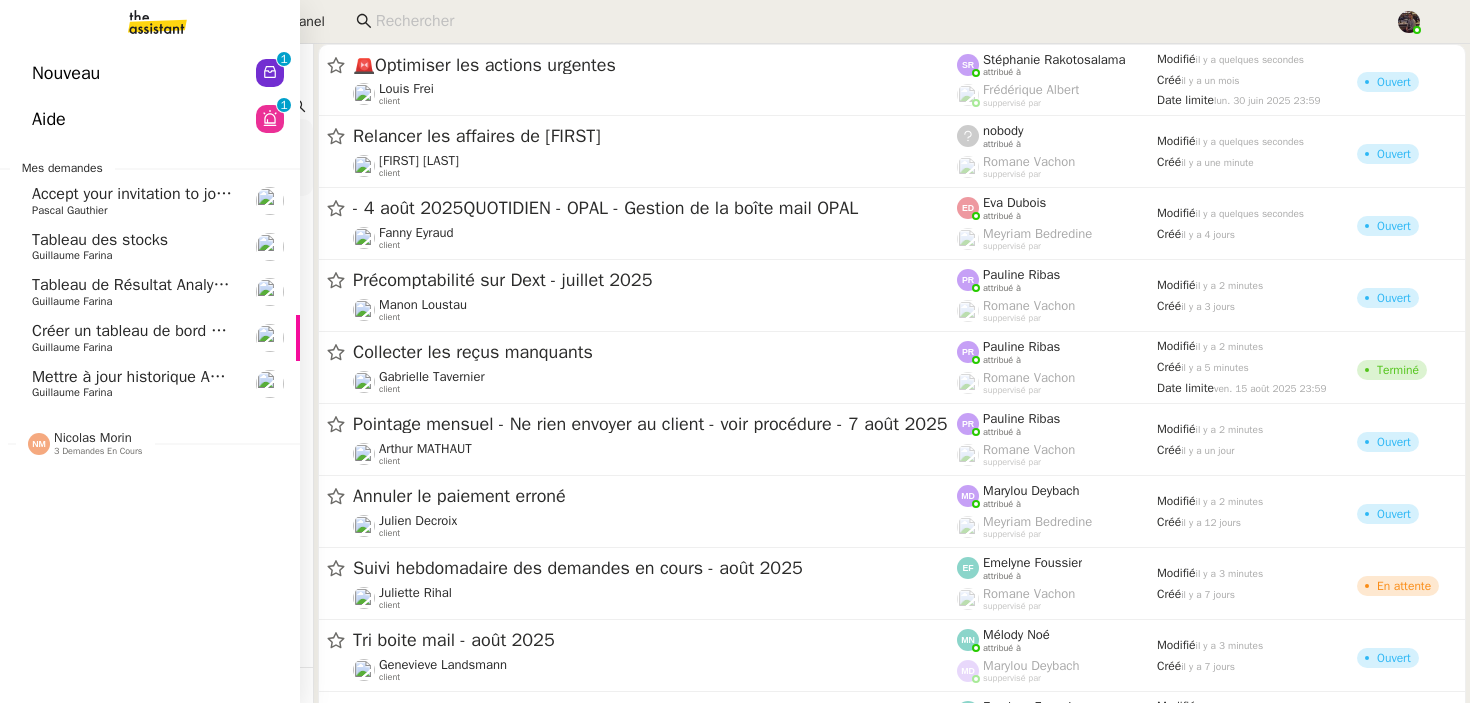 click on "Mise à jour historique Abaco Exercice 2024 - 2025    [FIRST] [LAST]" 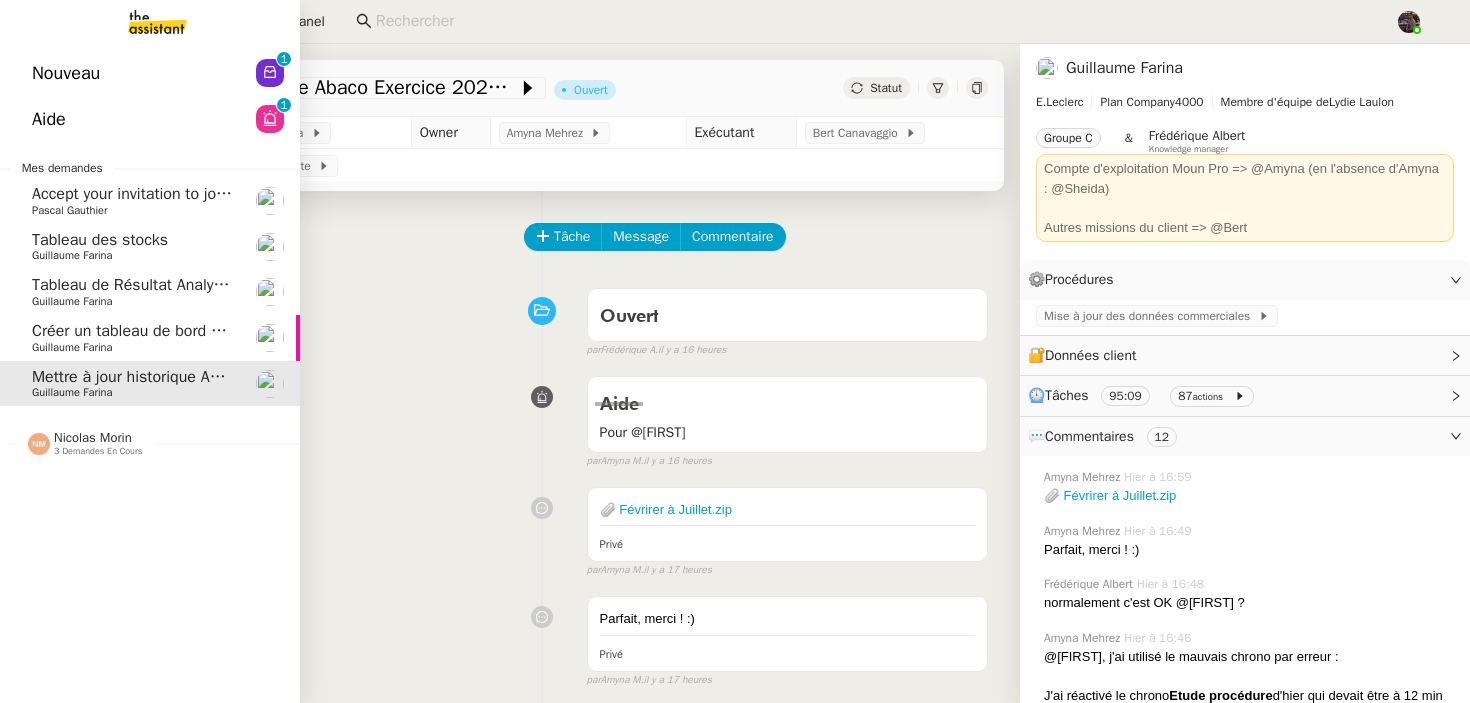 click on "Créer un tableau de bord gestion marge PAF" 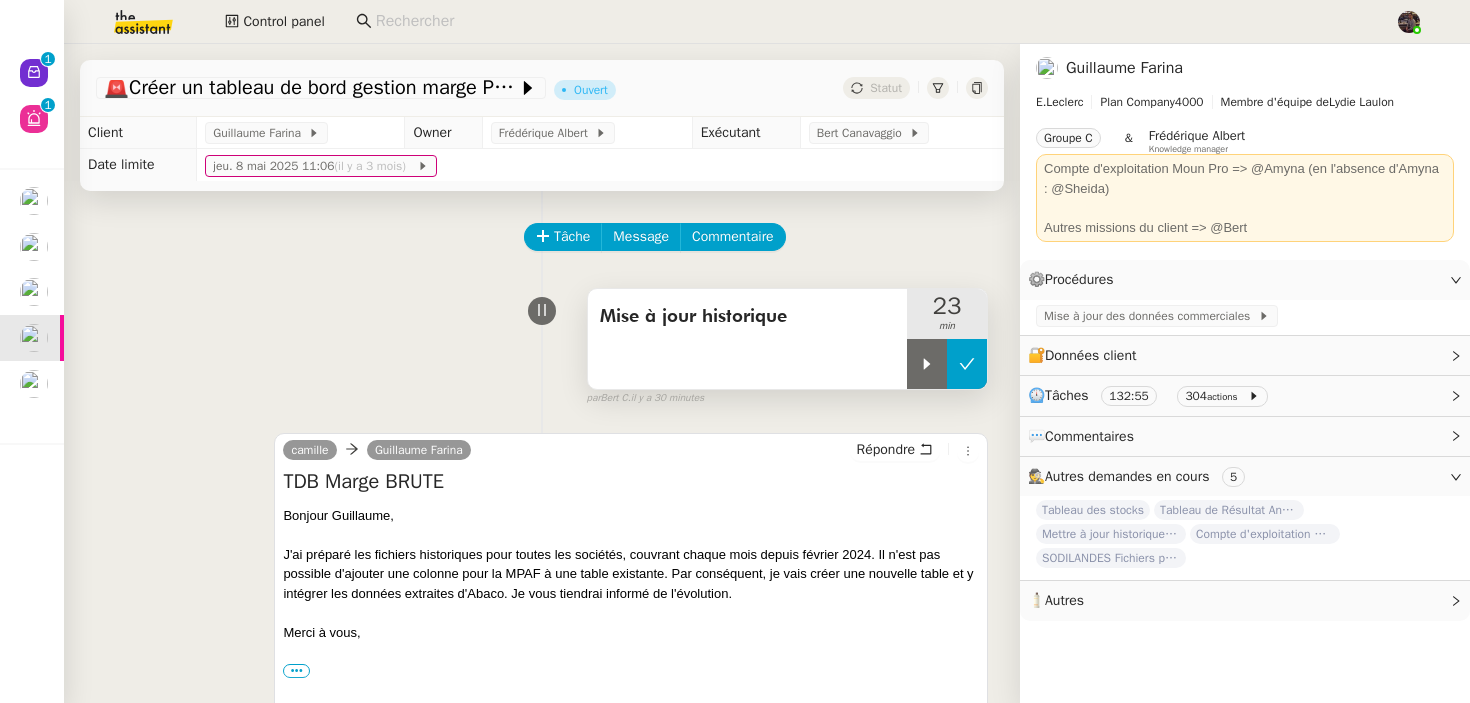 click at bounding box center (967, 364) 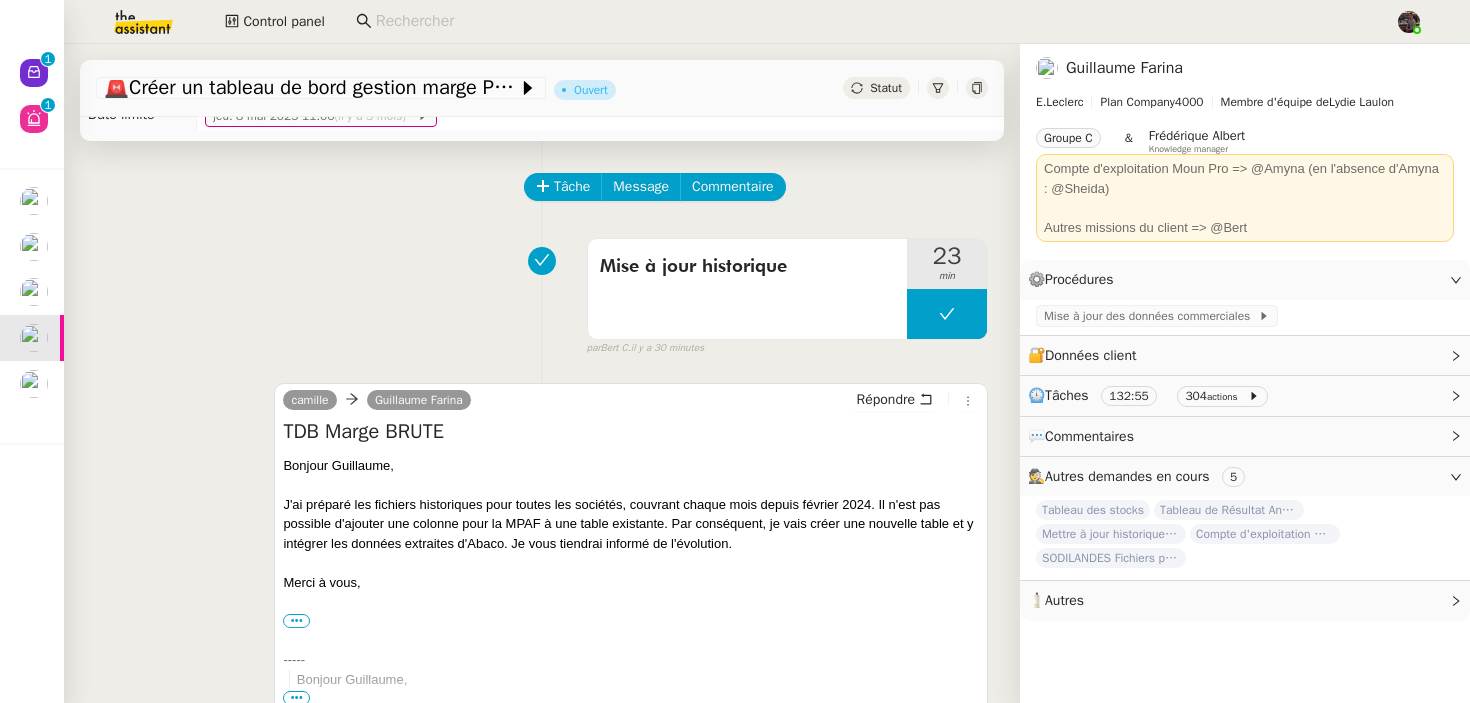 scroll, scrollTop: 64, scrollLeft: 0, axis: vertical 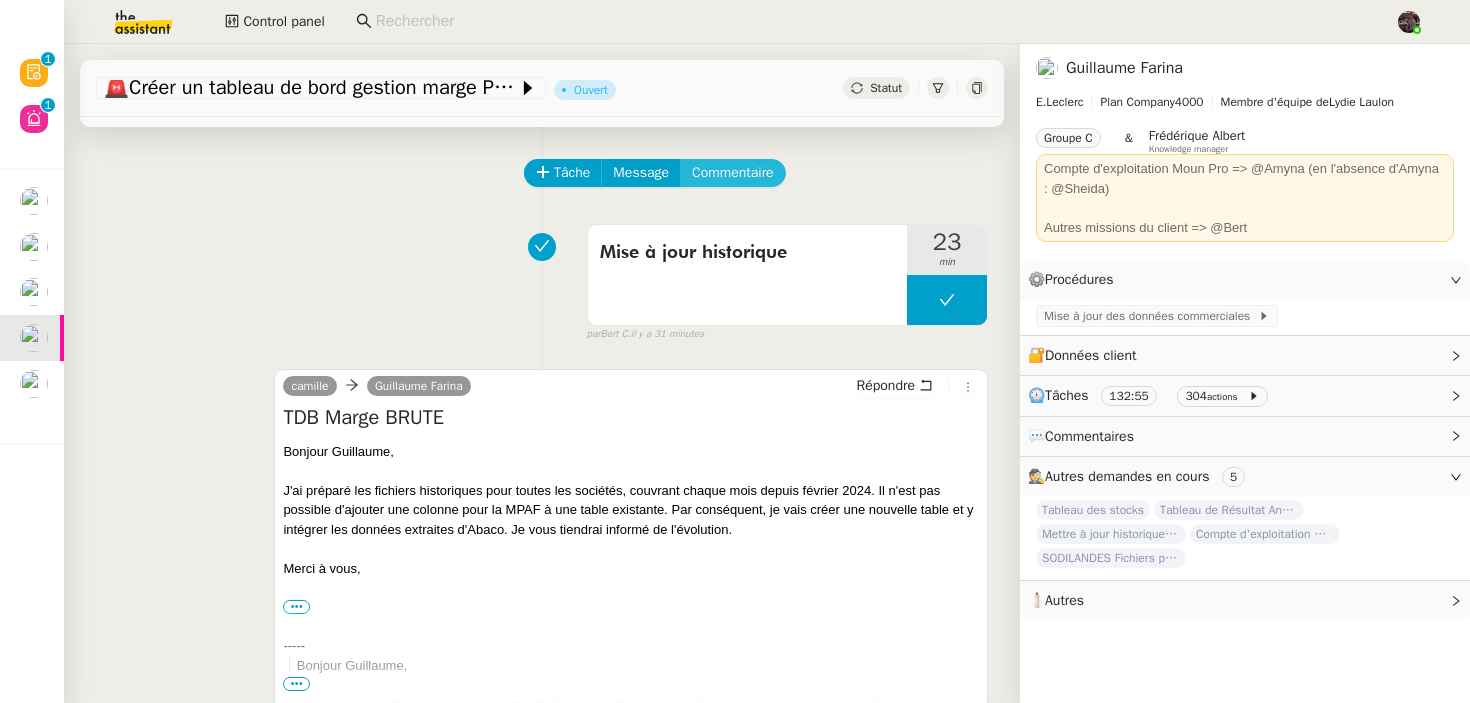 click on "Commentaire" 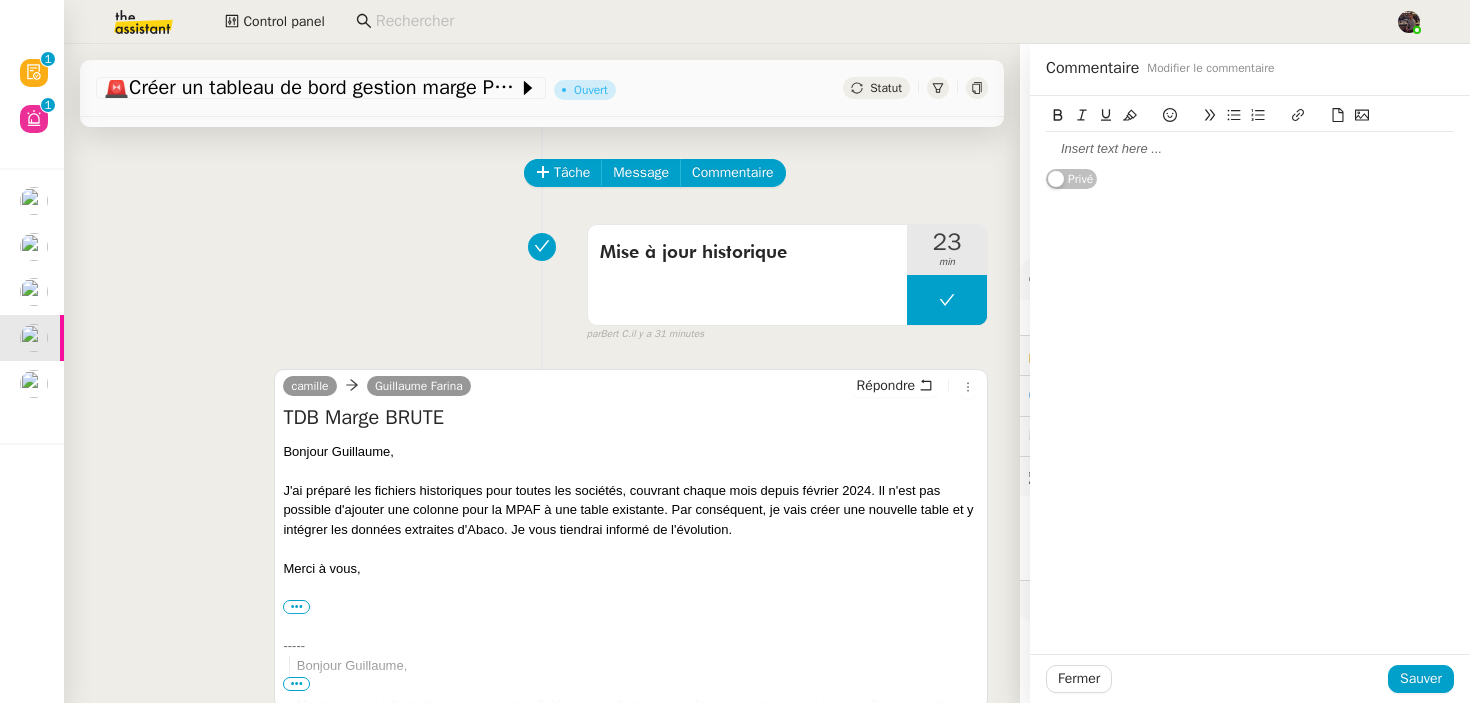 click 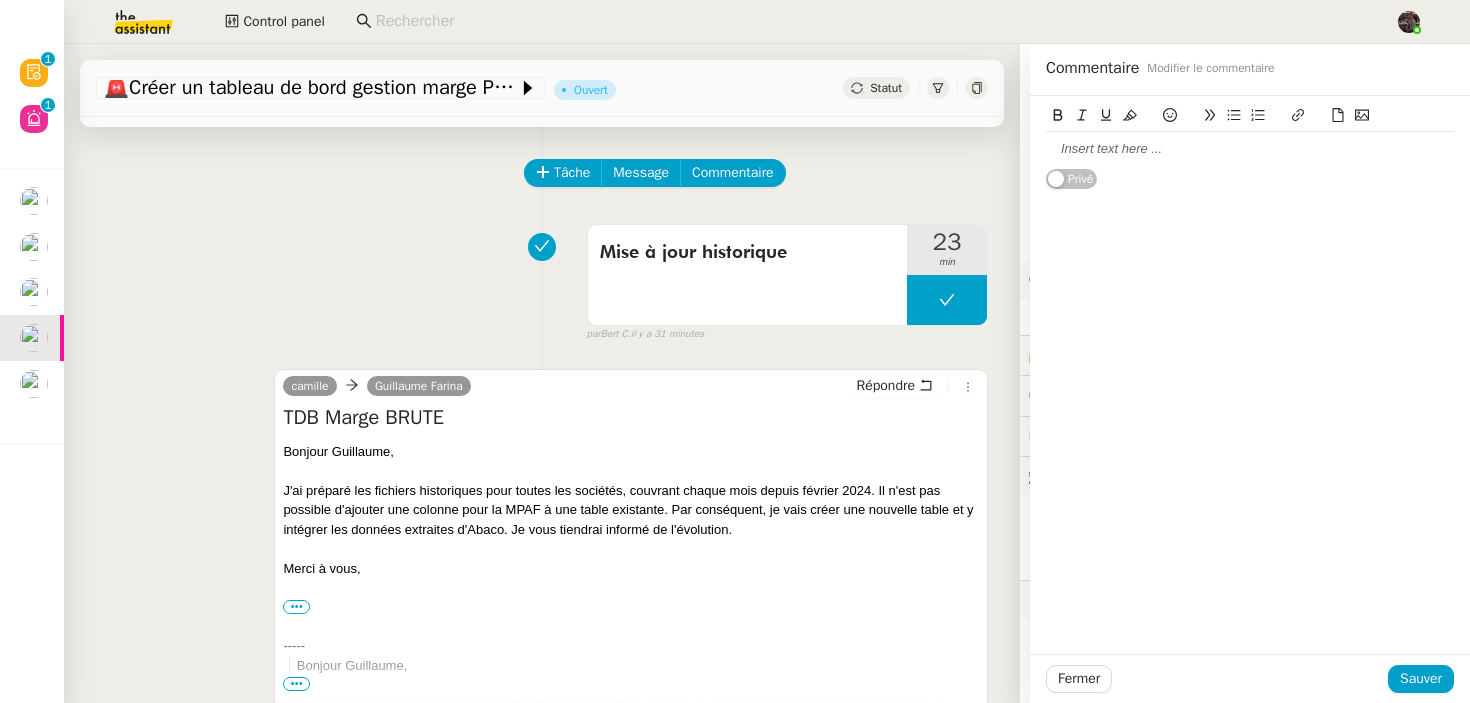 type 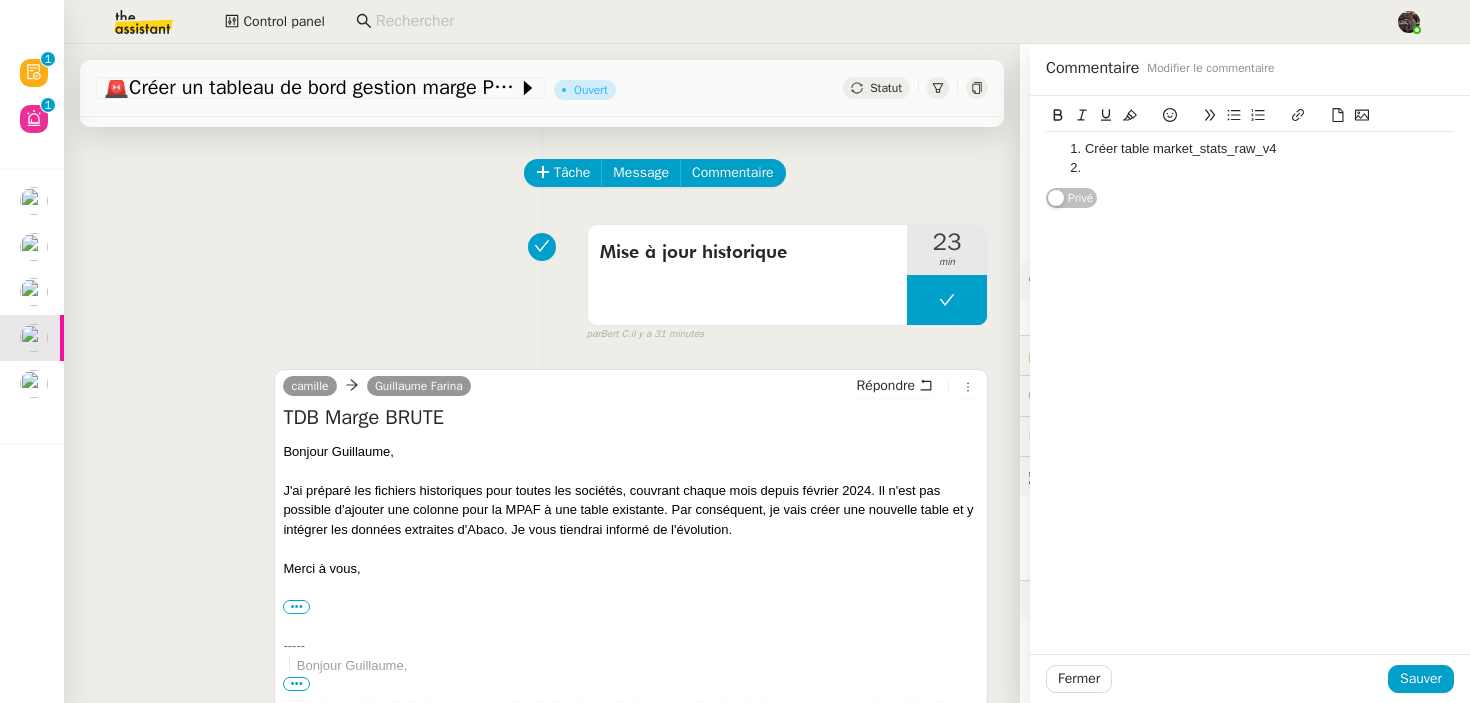 click on "Créer table market_stats_raw_v4" 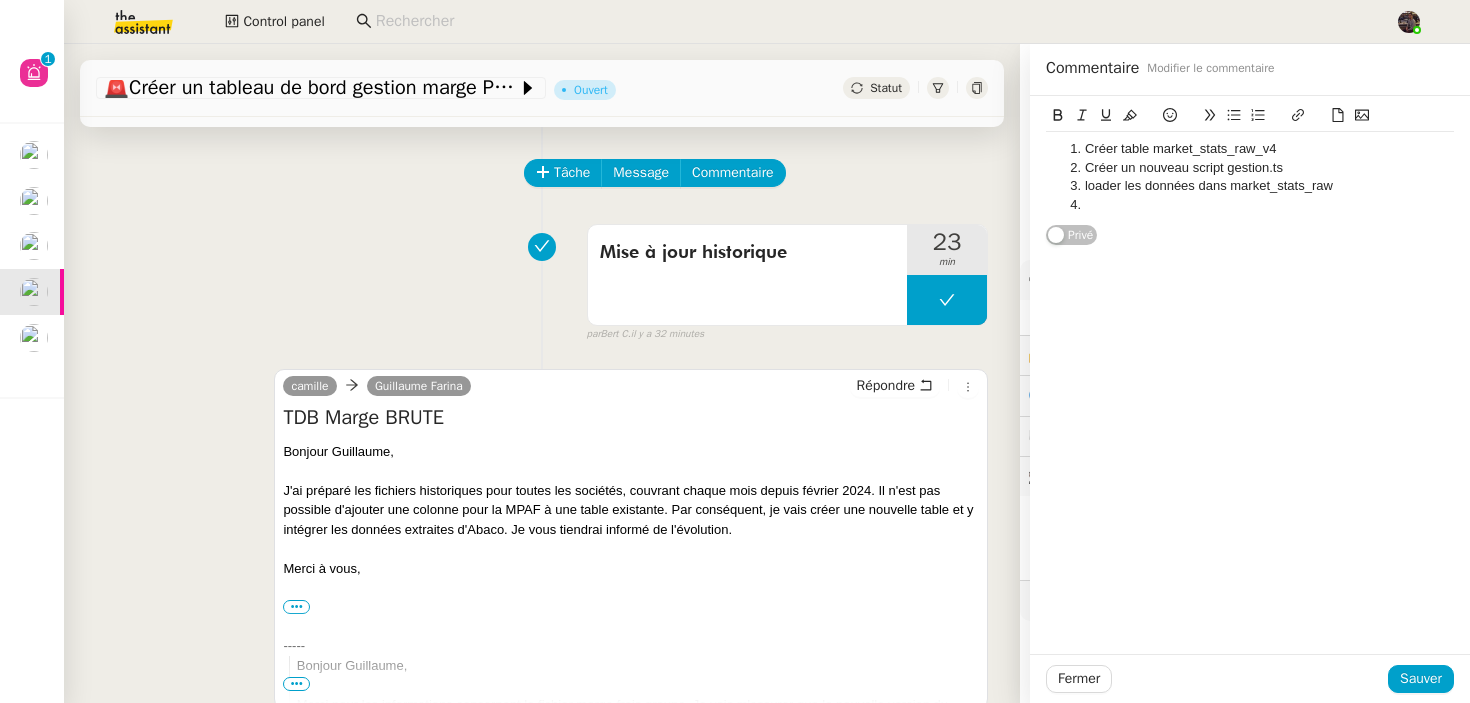 click on "loader les données dans market_stats_raw" 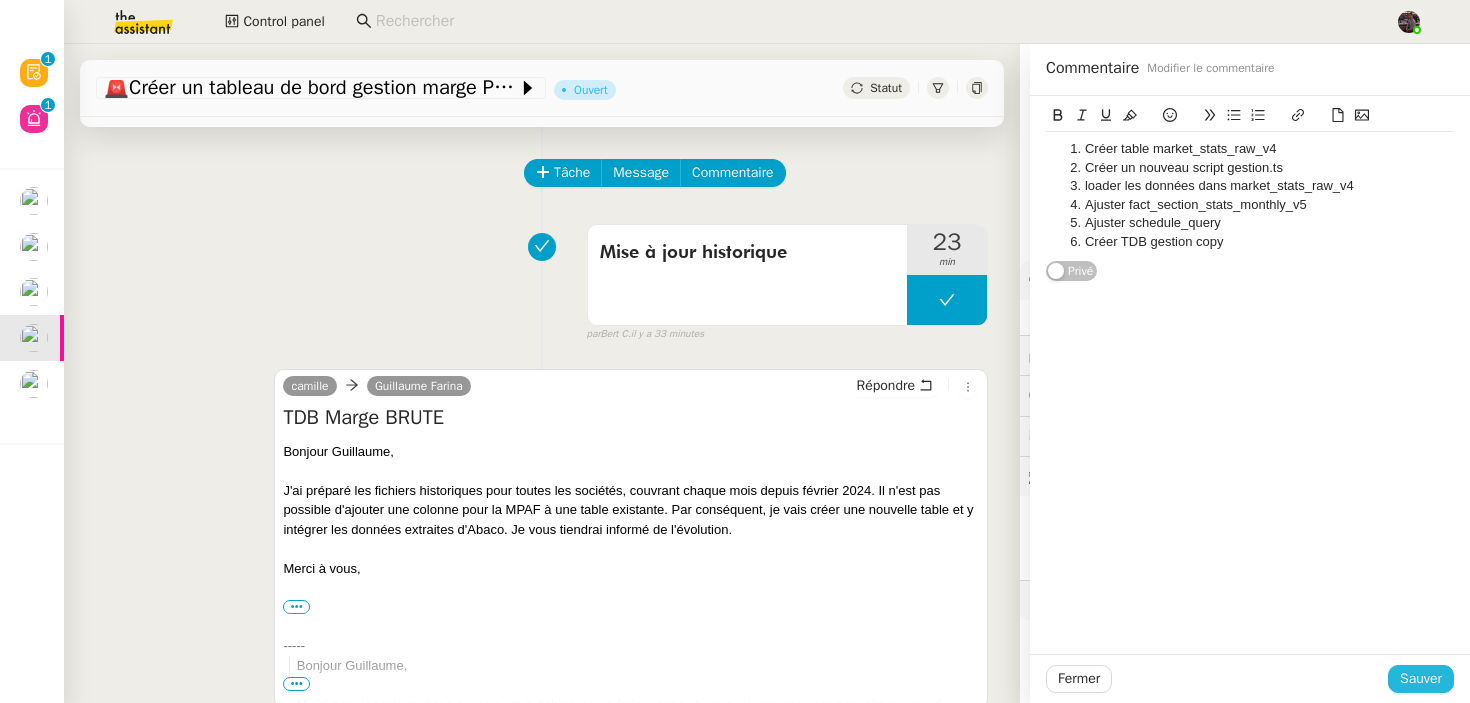 click on "Sauver" 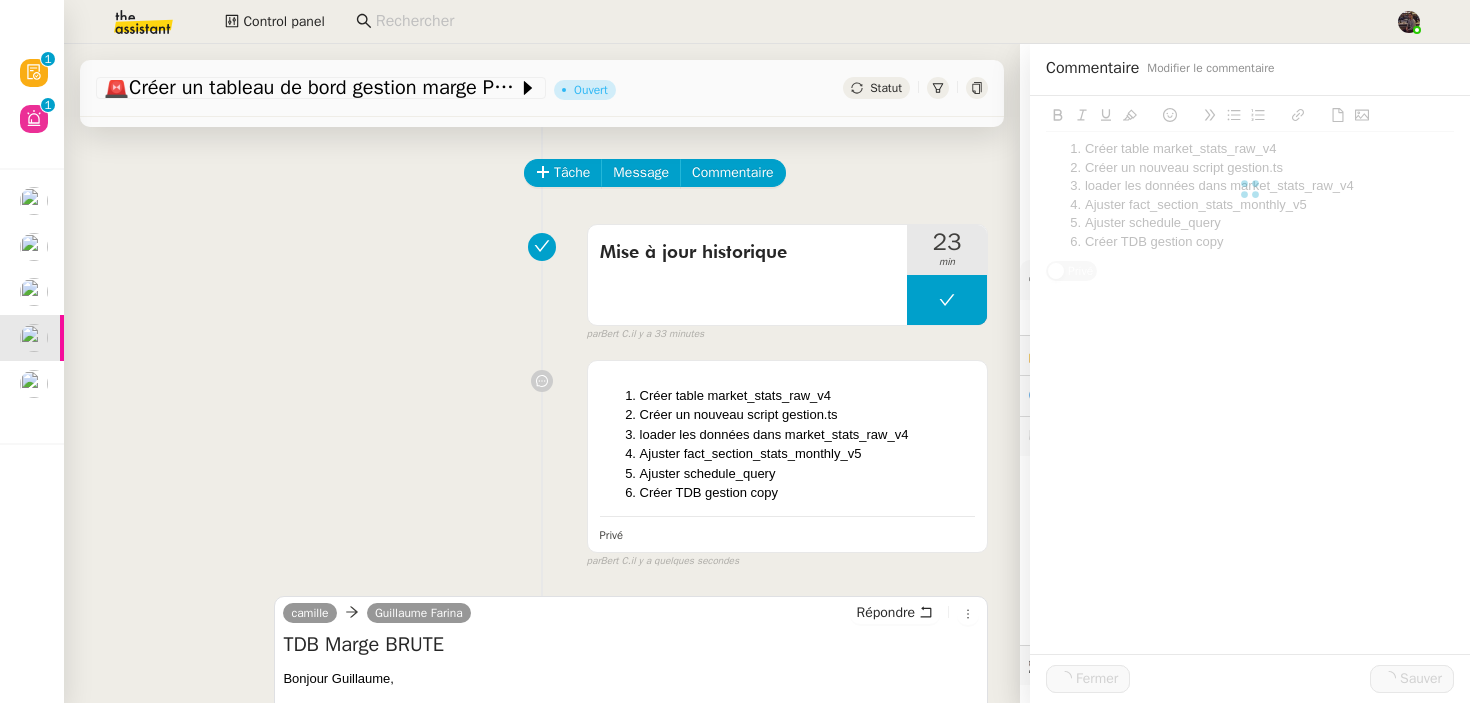 click on "Mise à jour historique     23 min false par   Bert C.   il y a 33 minutes" at bounding box center [542, 279] 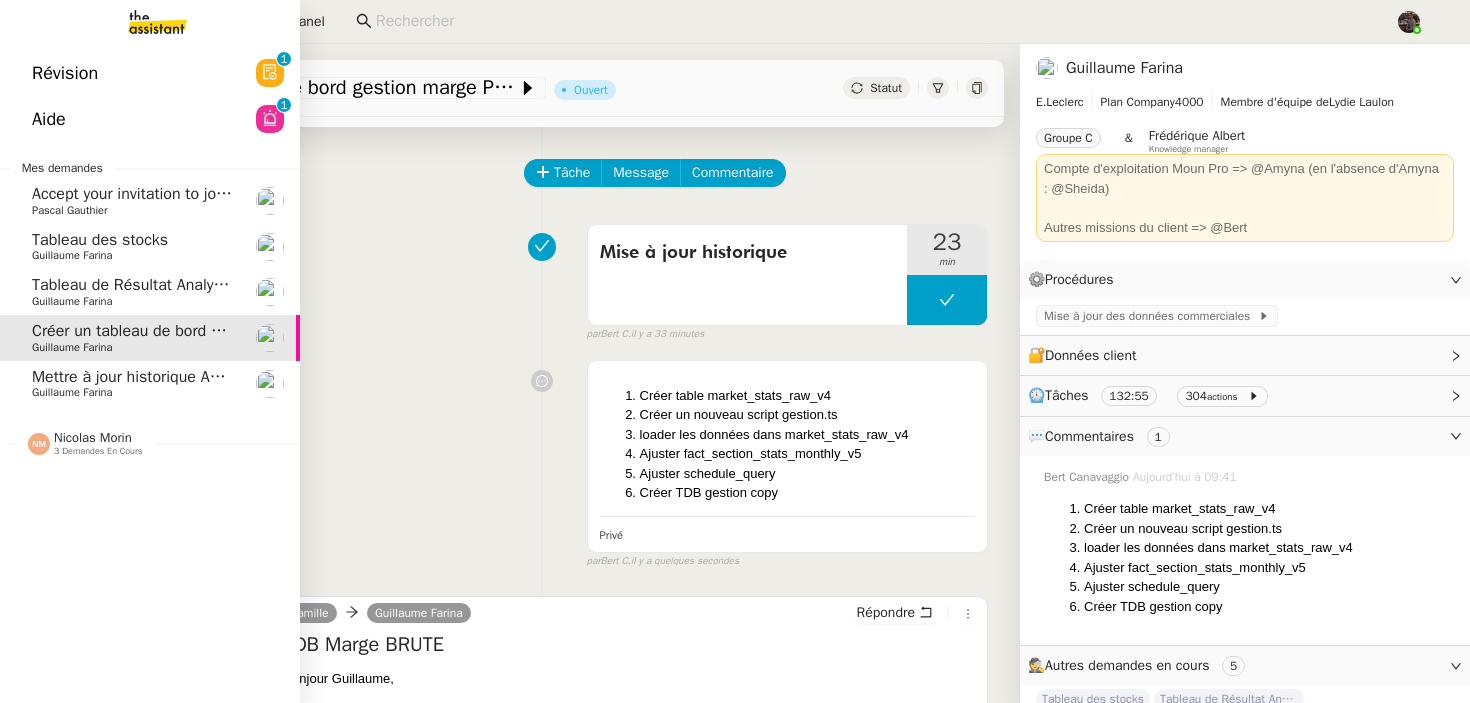 click on "Tableau de Résultat Analytique    Guillaume Farina" 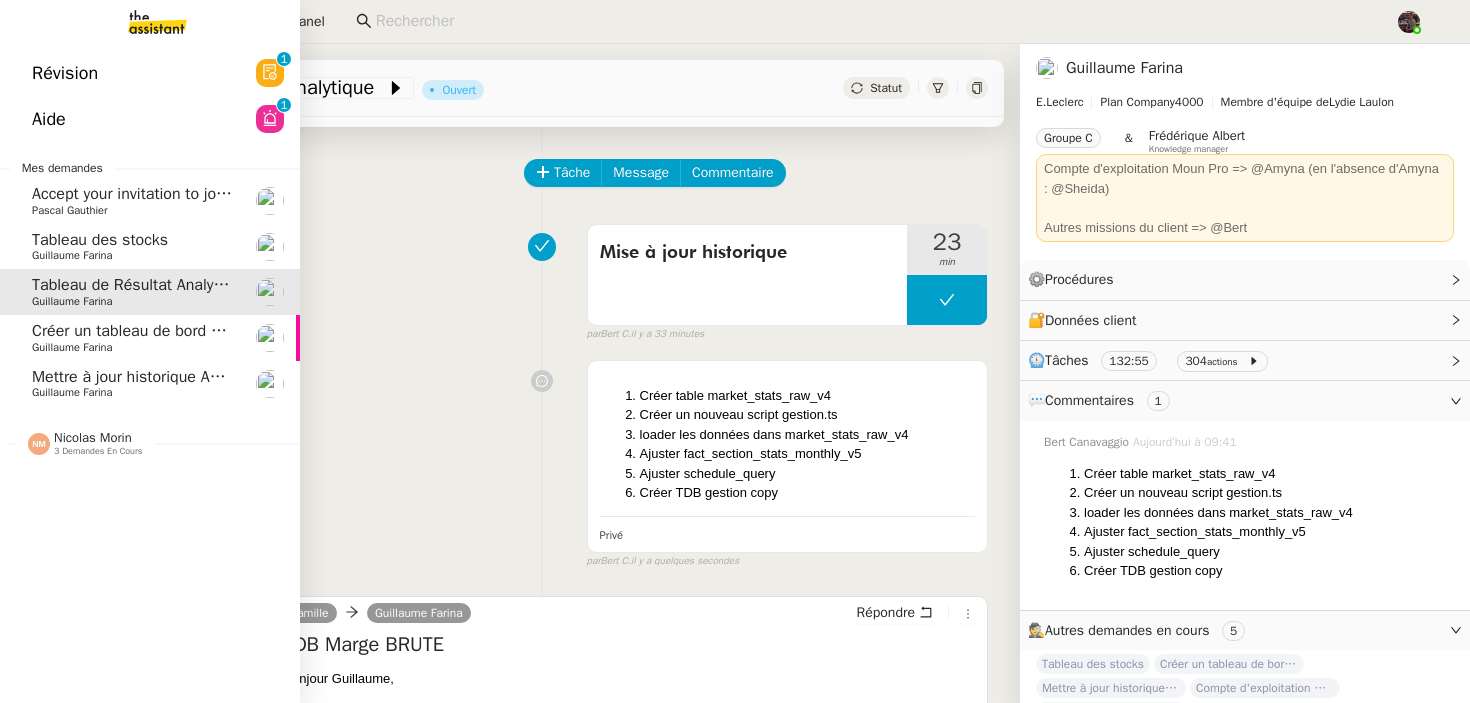 click on "Tableau des stocks" 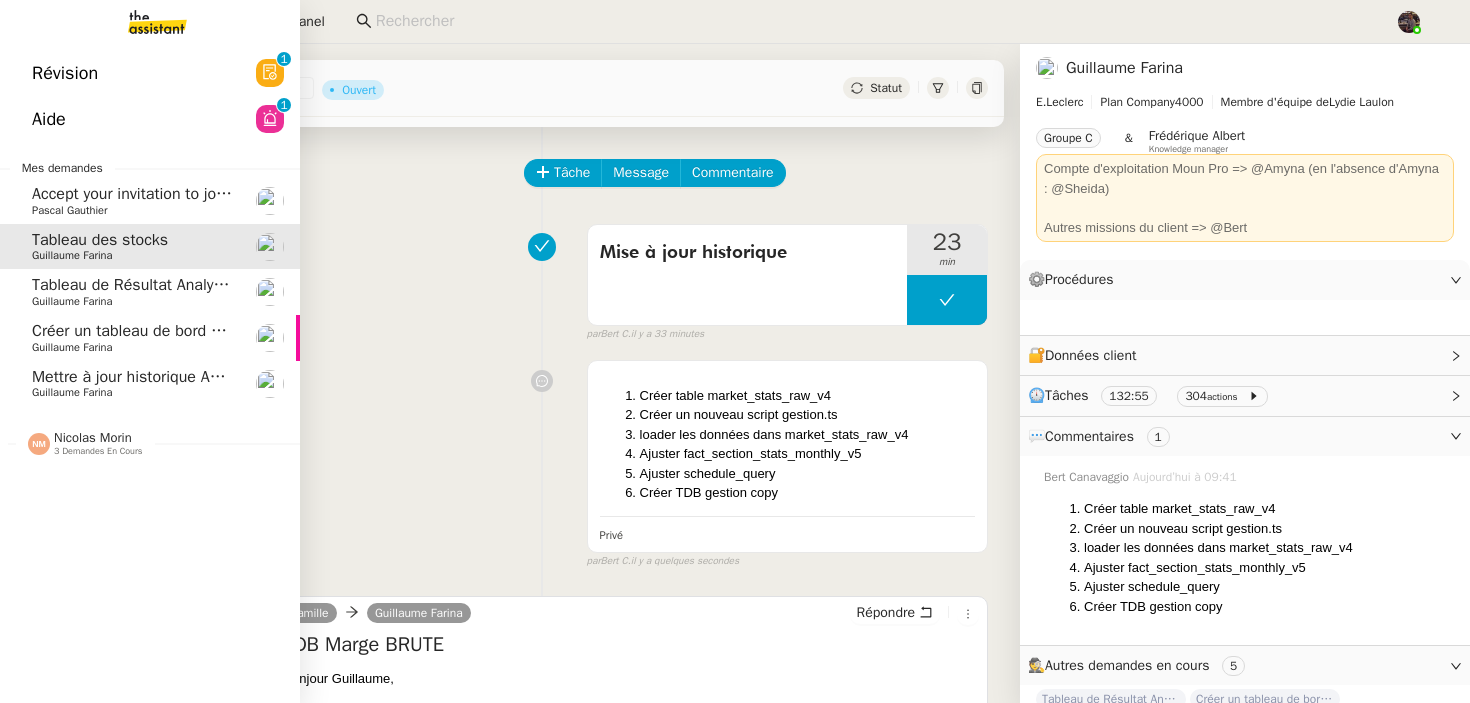 click on "Accept your invitation to join shared calenda"Majda FAROUK"" 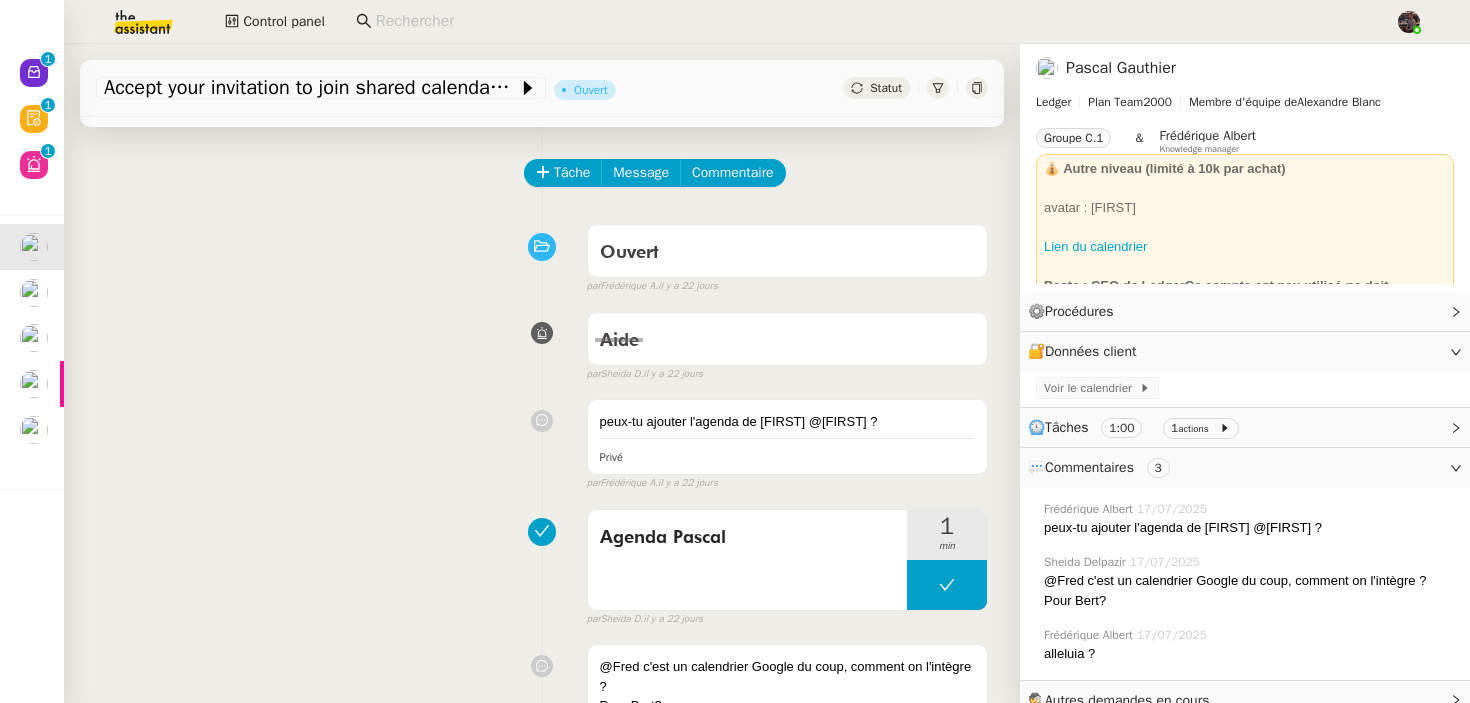 click on "peux-tu ajouter l'agenda de majda @Bert ? Privé false par   Frédérique  A.   il y a 22 jours" at bounding box center (542, 440) 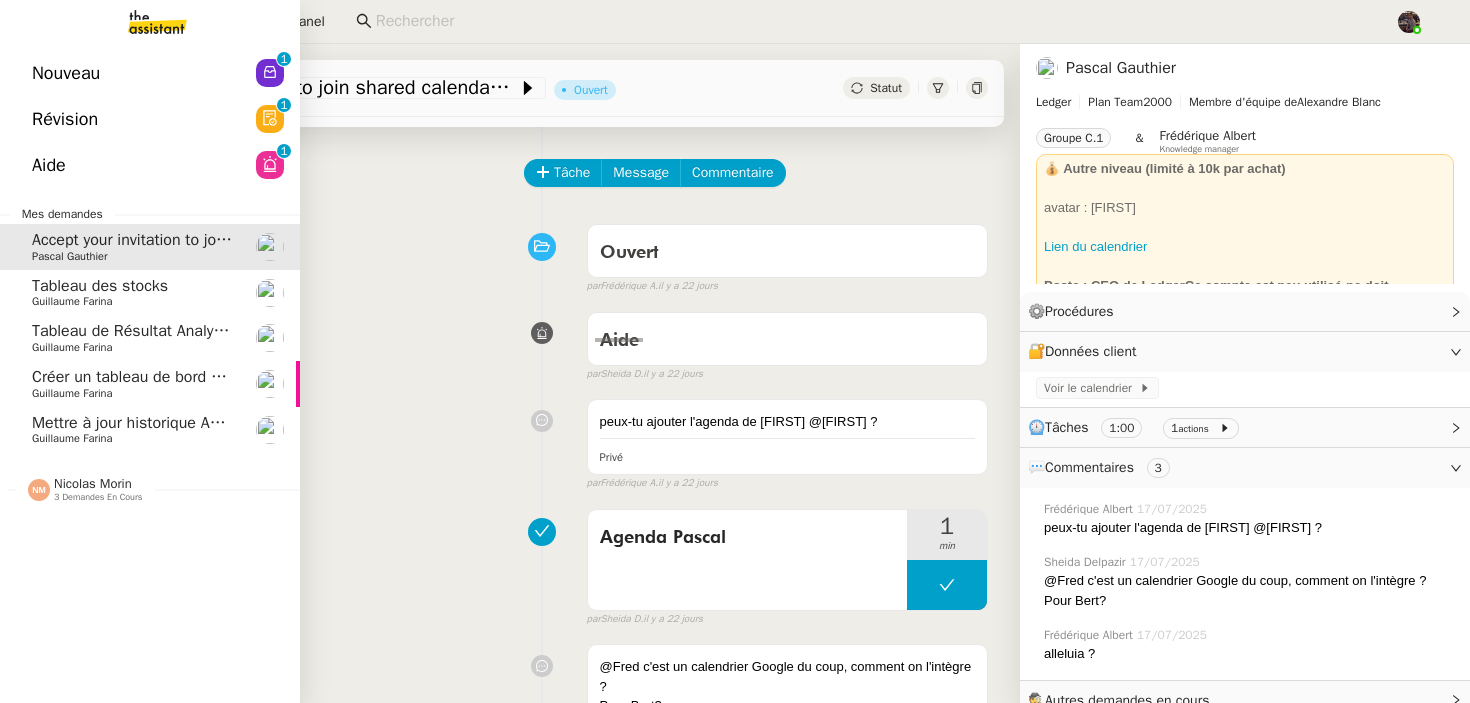 click on "Nouveau" 